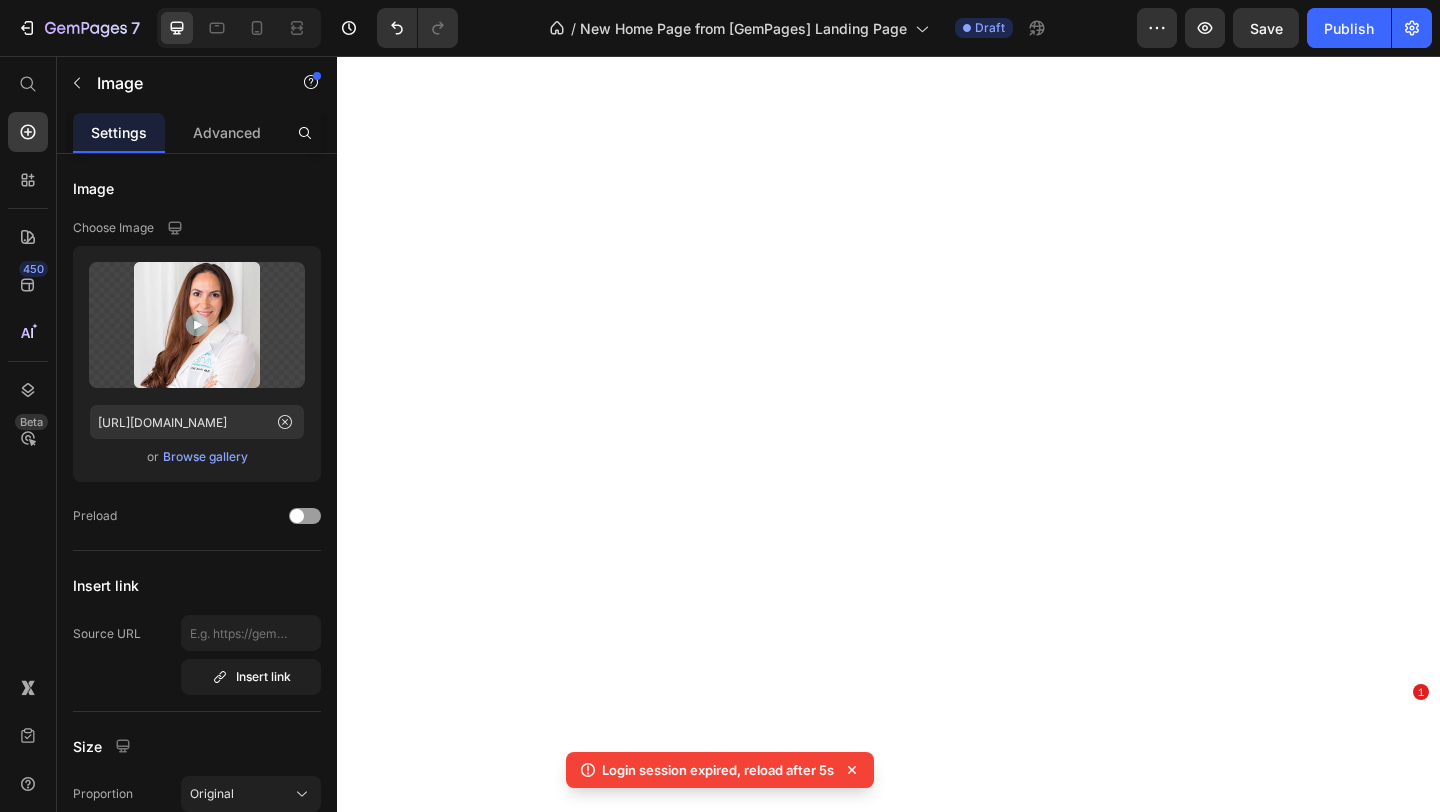scroll, scrollTop: 0, scrollLeft: 0, axis: both 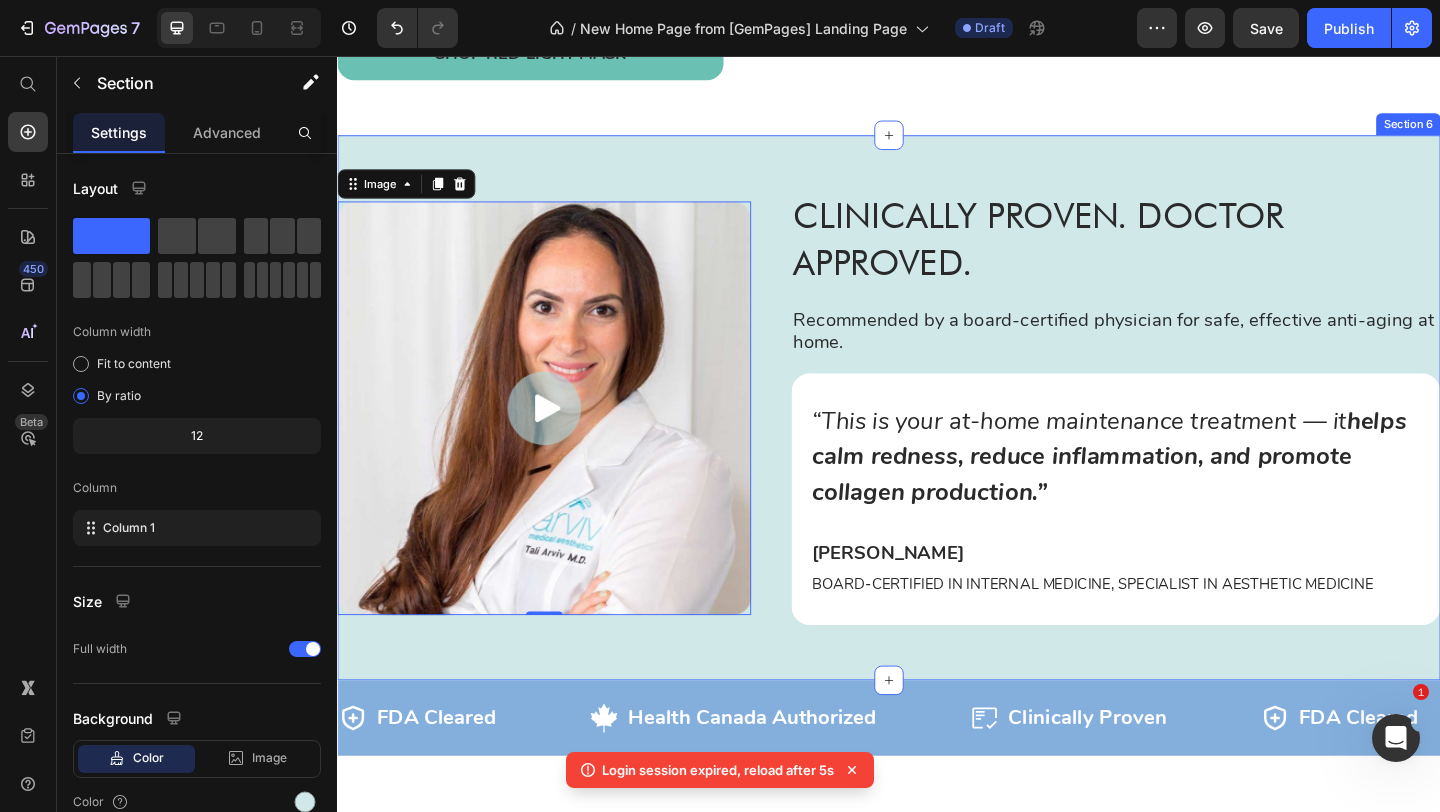 click on "Image   0 Clinically Proven. Doctor Approved. Heading Recommended by a board-certified physician for safe, effective anti-aging at home. Text Block “This is your at-home maintenance treatment — it  helps calm redness, reduce inflammation, and promote collagen production.” Text Block [PERSON_NAME] Text Block Board-Certified in Internal Medicine, Specialist in Aesthetic Medicine Text Block Row Row Row Row Section 6" at bounding box center (937, 438) 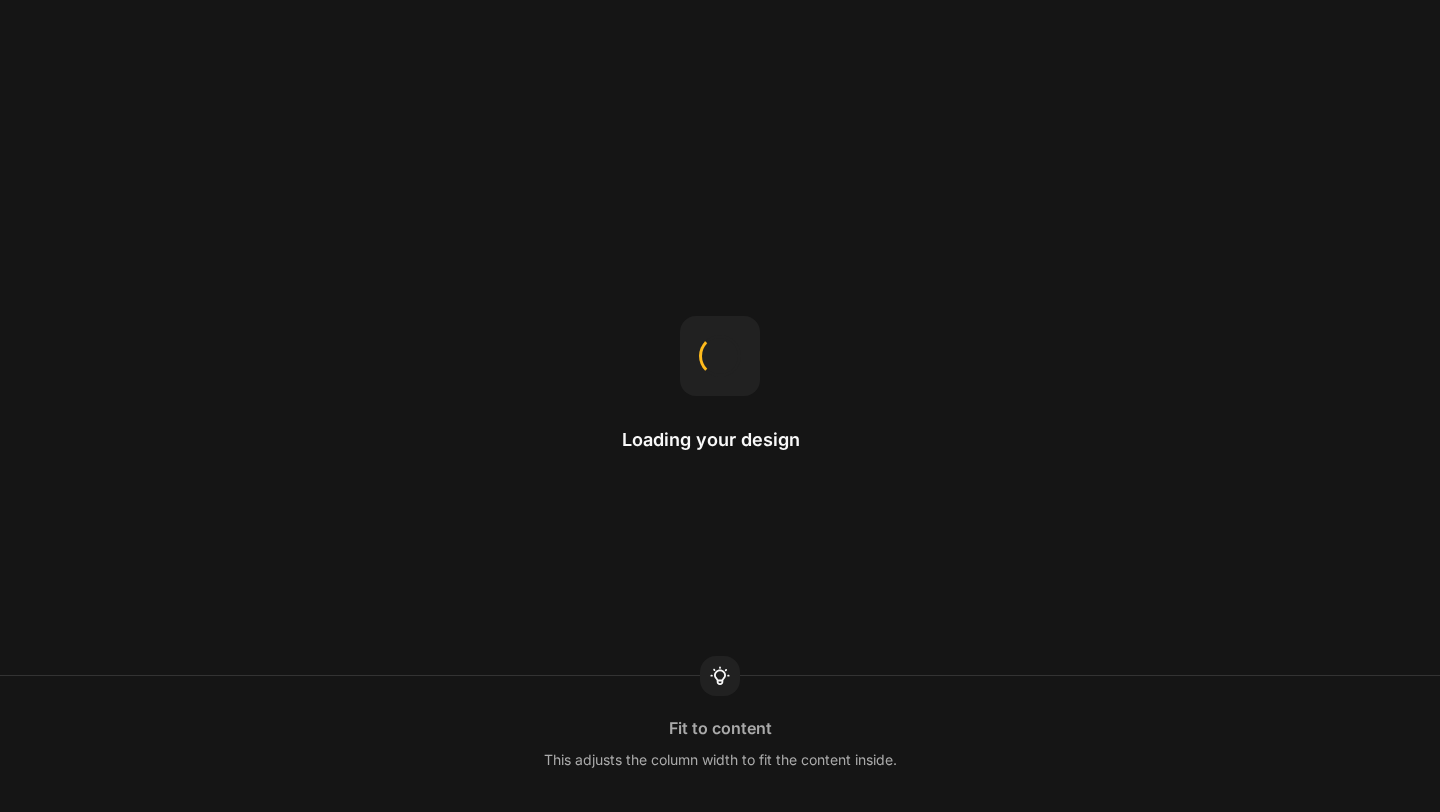 scroll, scrollTop: 0, scrollLeft: 0, axis: both 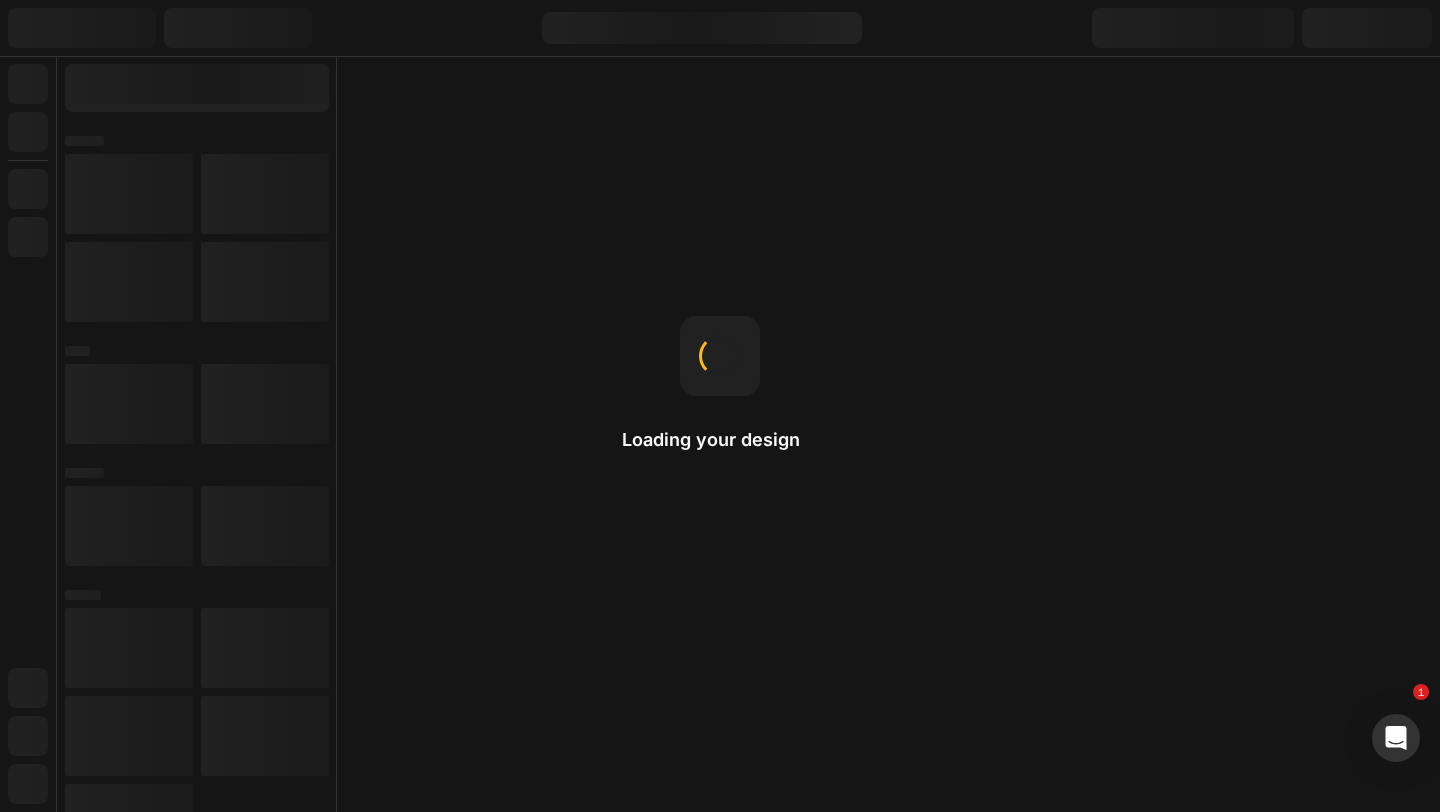 drag, startPoint x: 1123, startPoint y: 110, endPoint x: 580, endPoint y: 1, distance: 553.8321 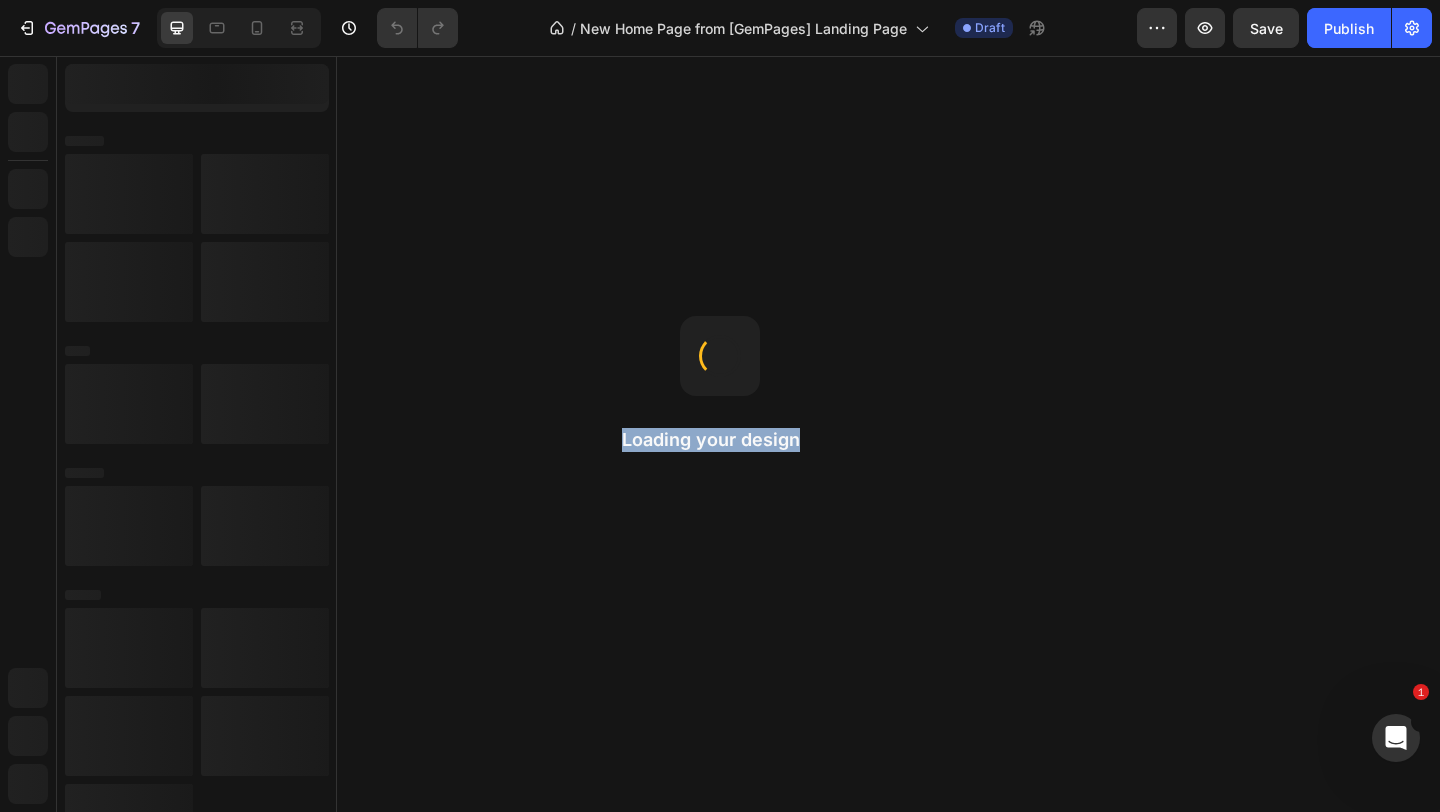 scroll, scrollTop: 0, scrollLeft: 0, axis: both 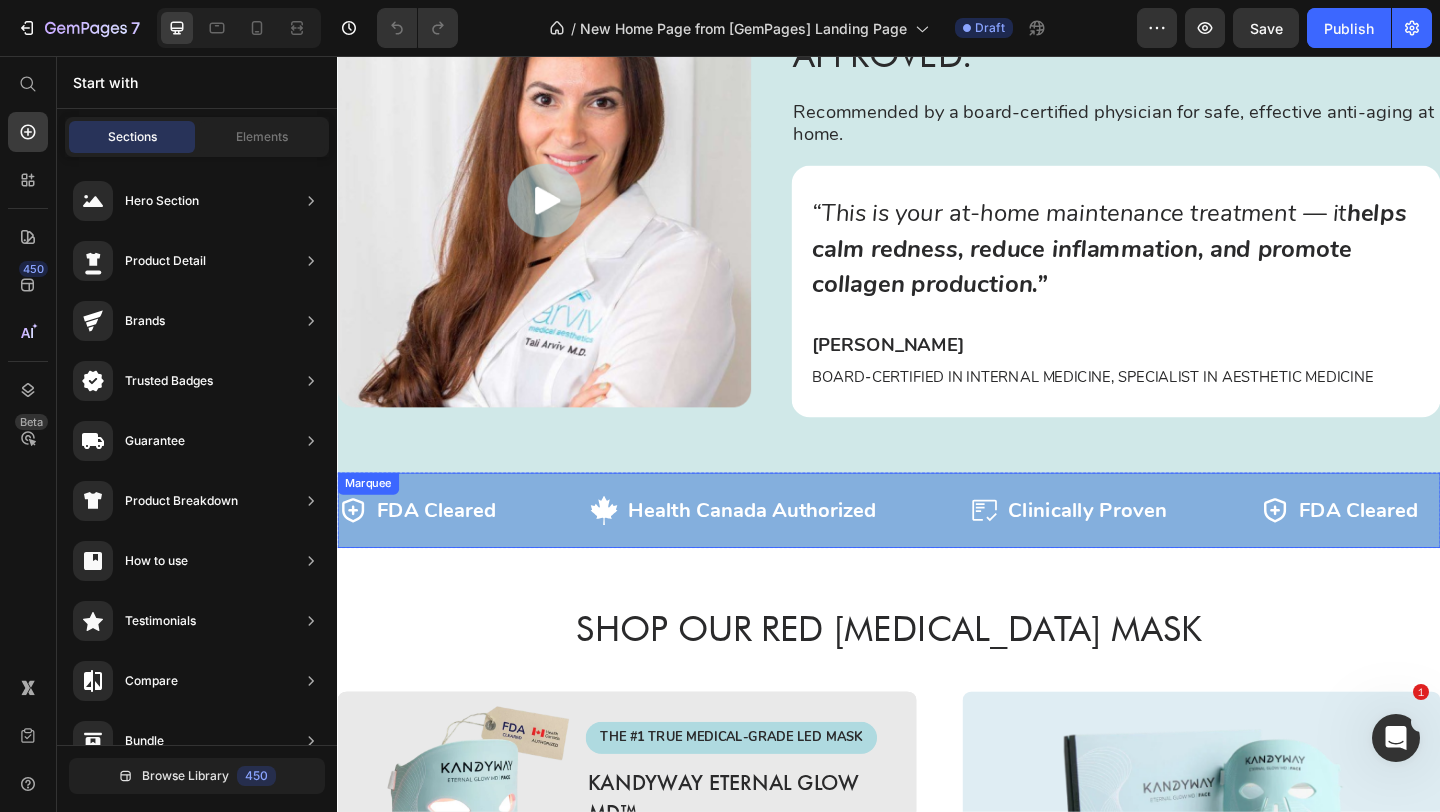click on "Icon FDA Cleared Text Block Row
Icon Health Canada Authorized Text Block Row
Icon Clinically Proven Text Block Row
Icon FDA Cleared Text Block Row
Icon Health Canada Authorized Text Block Row
Icon Clinically Proven Text Block Row
Icon FDA Cleared Text Block Row
Icon Health Canada Authorized Text Block Row
Icon Clinically Proven Text Block Row
Icon FDA Cleared Text Block Row
Icon Health Canada Authorized Text Block Row
Icon Clinically Proven Text Block Row
Icon FDA Cleared Text Block Row
Icon Health Canada Authorized Text Block Row
Icon Clinically Proven Text Block Row
Icon FDA Cleared Text Block Row
Icon Health Canada Authorized Text Block Row
Icon Clinically Proven Text Block Row Marquee" at bounding box center (937, 550) 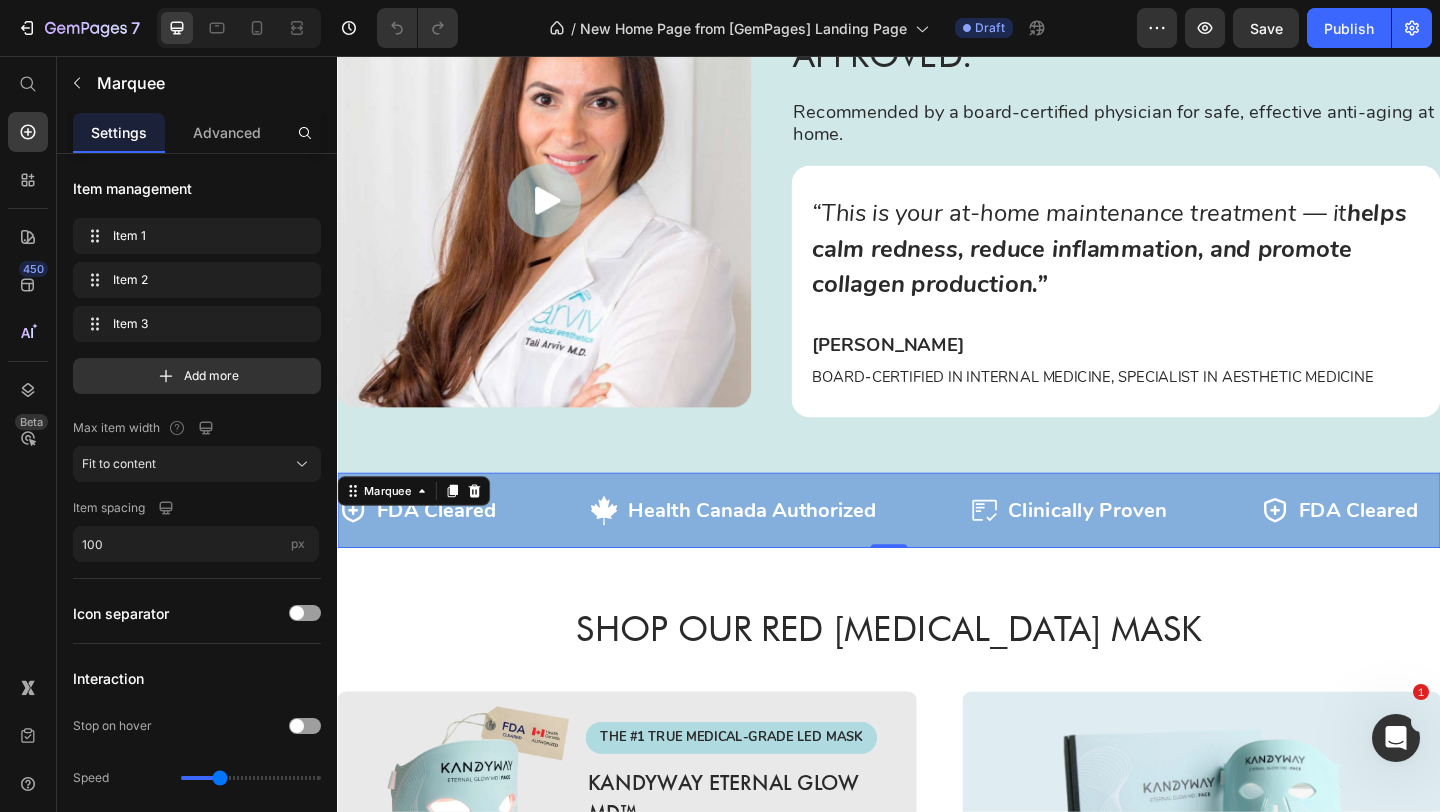 click on "Icon FDA Cleared Text Block Row" at bounding box center (474, 550) 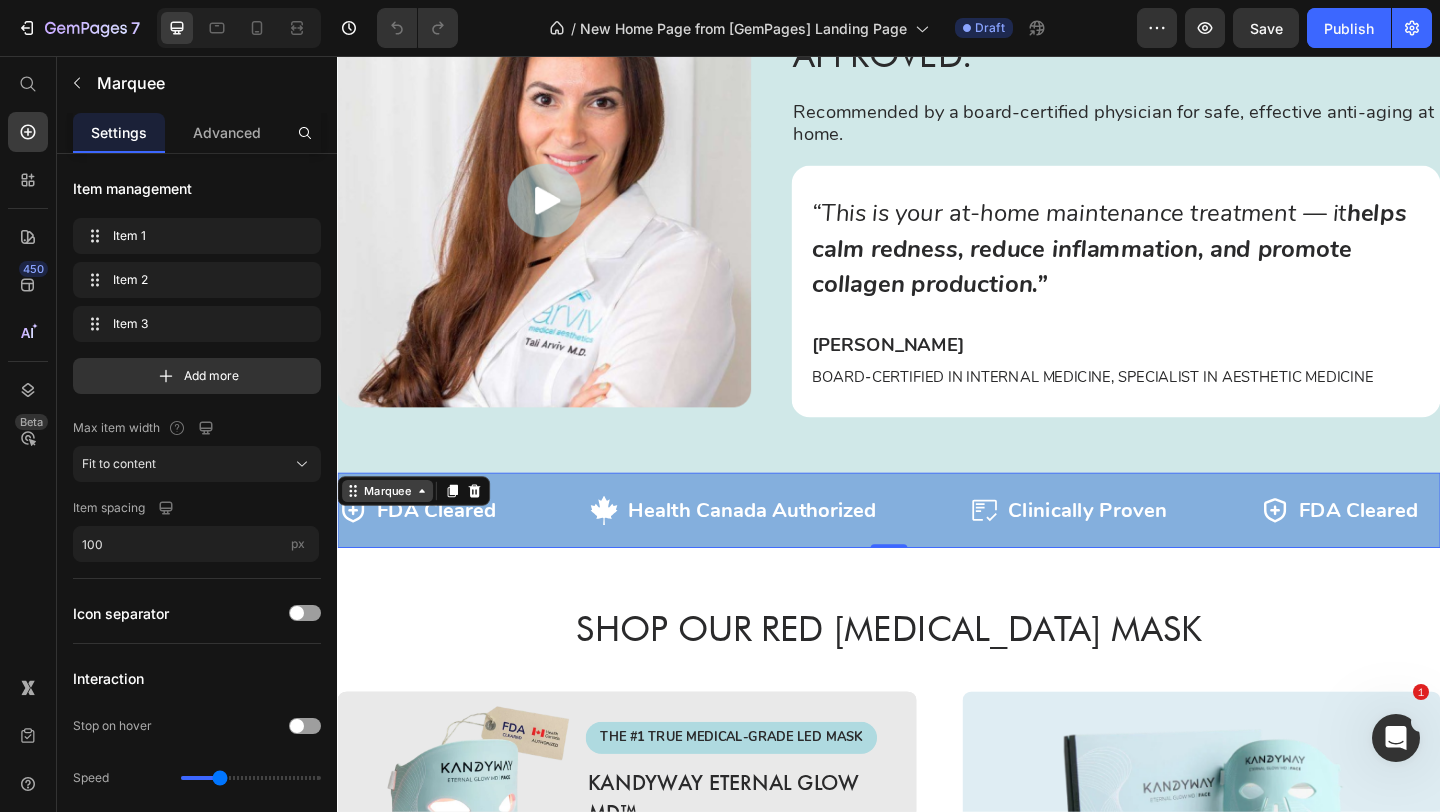 click 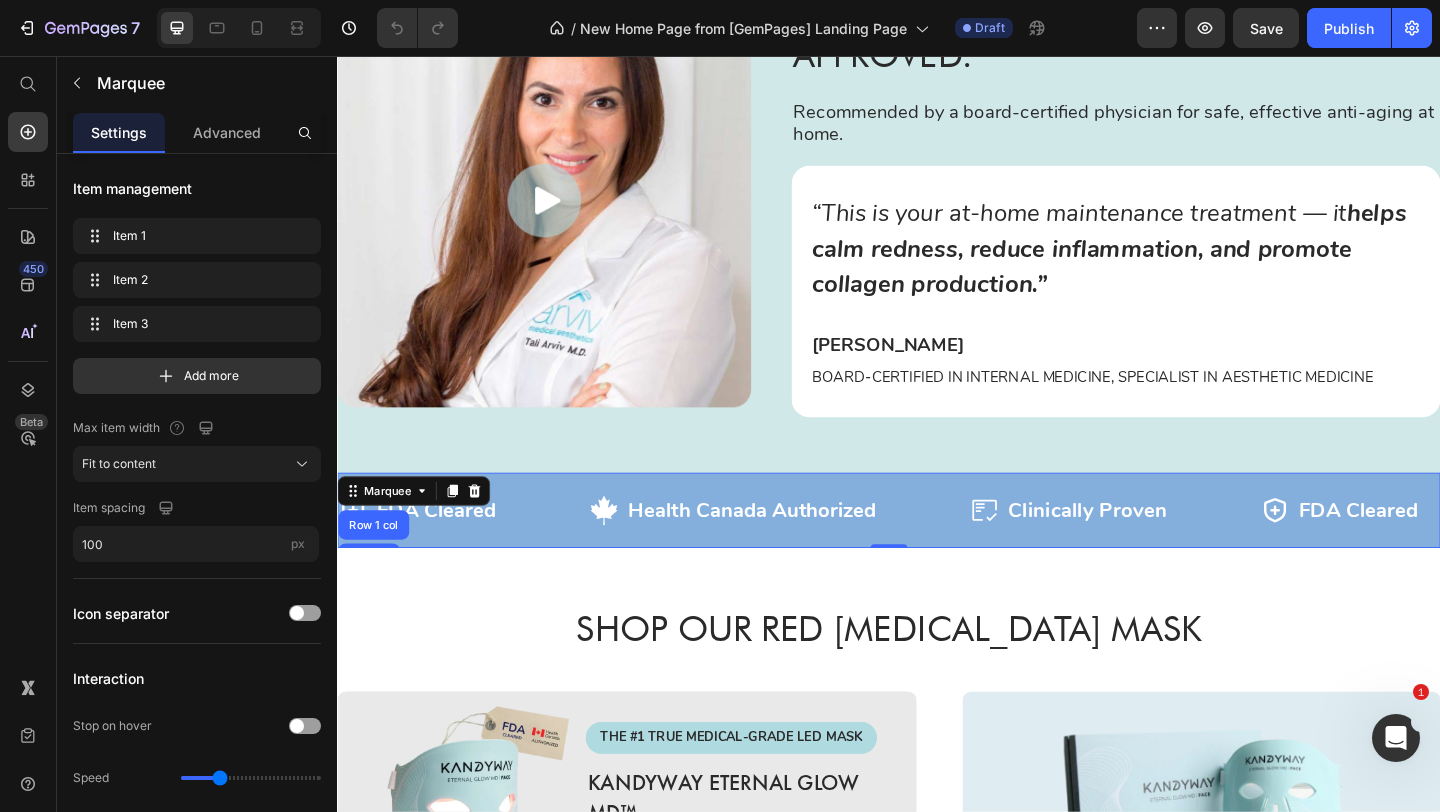 click on "Icon FDA Cleared Text Block Row
Icon Health Canada Authorized Text Block Row
Icon Clinically Proven Text Block Row
Icon FDA Cleared Text Block Row
Icon Health Canada Authorized Text Block Row
Icon Clinically Proven Text Block Row
Icon FDA Cleared Text Block Row
Icon Health Canada Authorized Text Block Row
Icon Clinically Proven Text Block Row
Icon FDA Cleared Text Block Row
Icon Health Canada Authorized Text Block Row
Icon Clinically Proven Text Block Row
Icon FDA Cleared Text Block Row
Icon Health Canada Authorized Text Block Row
Icon Clinically Proven Text Block Row
Icon FDA Cleared Text Block Row
Icon Health Canada Authorized Text Block Row
Icon Clinically Proven Text Block Row Marquee Row 1 col Section   0" at bounding box center [937, 550] 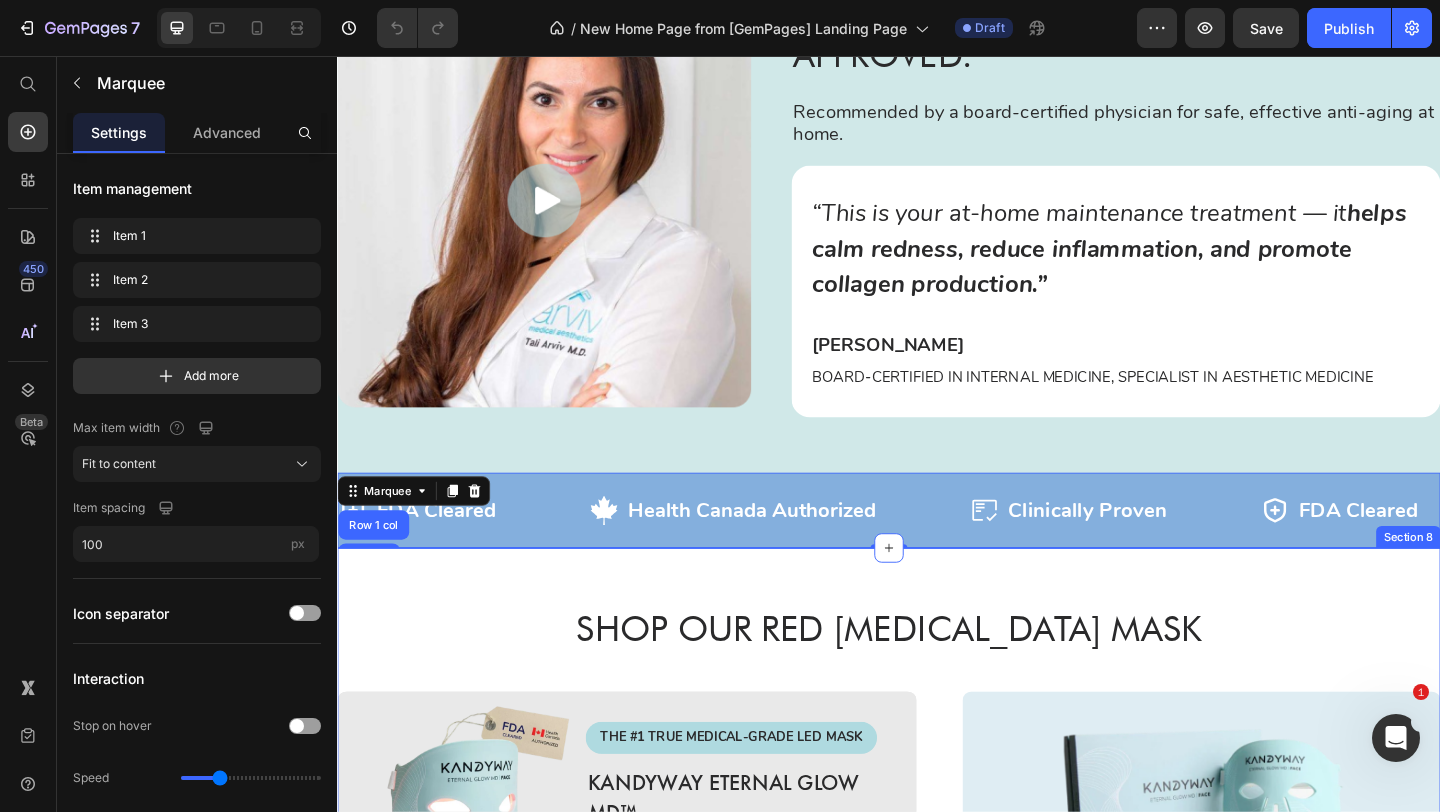 click on "Shop Our Red Light Therapy Mask Heading Row Image The #1 True Medical-Grade LED Mask Text Block Kandyway Eternal Glow MD™ Heading For visibly younger skin at home. Text Block $498.00 Product Price Row Row Product Row
Icon
Icon
Icon
Icon
Icon Icon List “Not exaggerating when I say this is the absolute best anti-aging product I have ever used. My eye wrinkles reduced by 70% and my skin just looks and feels healthier.” Text Block – Sophia, 52 yrs old Text Block Row Image Red Light Therapy Pro Bundle Heading Your complete at-home system for firmer, more radiant skin. Text Block $588.00 Product Price $648.00 Product Price SALE $60.00 OFF Discount Tag Row Product Row Row Row Section 8" at bounding box center [937, 981] 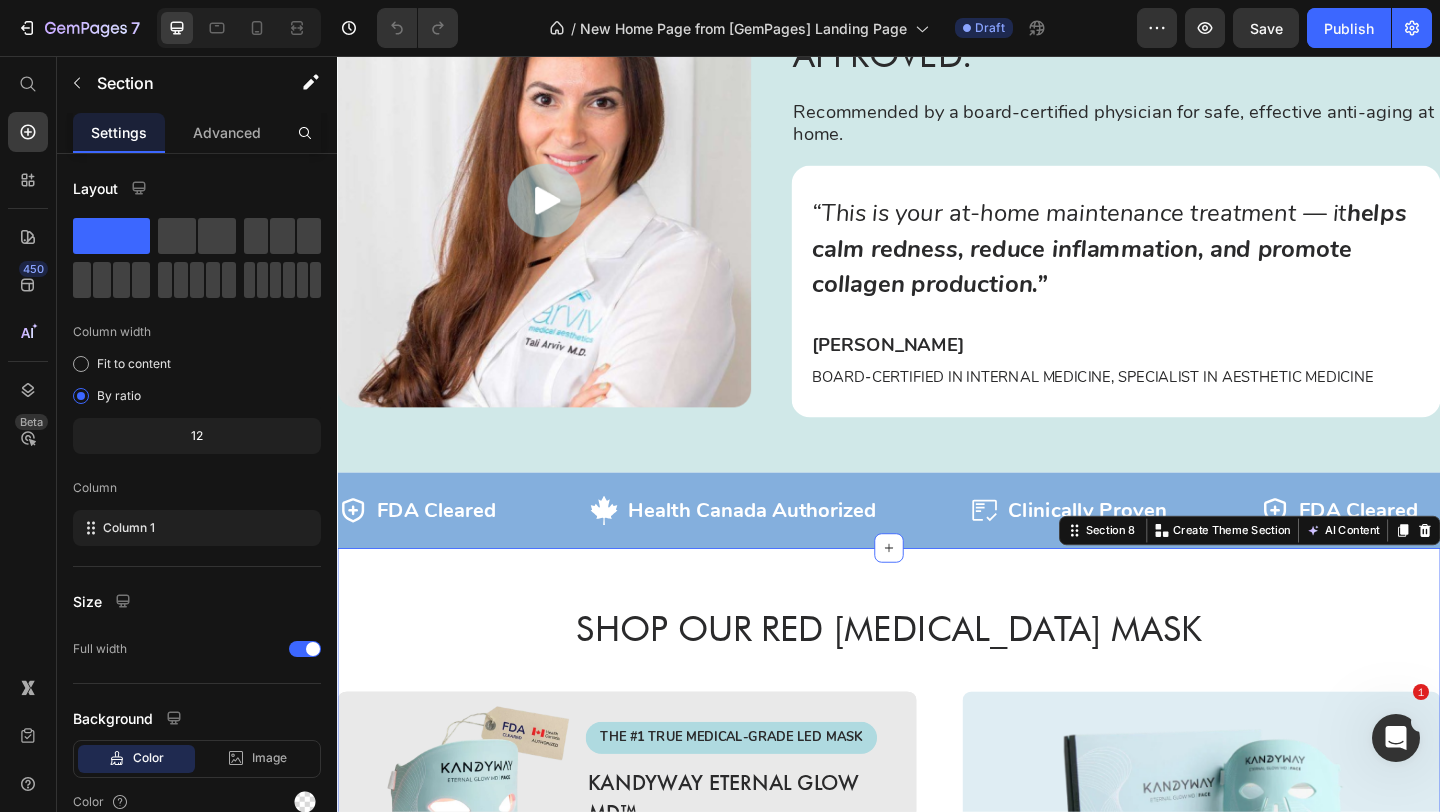 click on "Shop Our Red Light Therapy Mask Heading Row Image The #1 True Medical-Grade LED Mask Text Block Kandyway Eternal Glow MD™ Heading For visibly younger skin at home. Text Block $498.00 Product Price Row Row Product Row
Icon
Icon
Icon
Icon
Icon Icon List “Not exaggerating when I say this is the absolute best anti-aging product I have ever used. My eye wrinkles reduced by 70% and my skin just looks and feels healthier.” Text Block – Sophia, 52 yrs old Text Block Row Image Red Light Therapy Pro Bundle Heading Your complete at-home system for firmer, more radiant skin. Text Block $588.00 Product Price $648.00 Product Price SALE $60.00 OFF Discount Tag Row Product Row Row Row Section 8   Create Theme Section AI Content Write with GemAI What would you like to describe here? Tone and Voice Persuasive Product Getting products... Show more Generate" at bounding box center [937, 981] 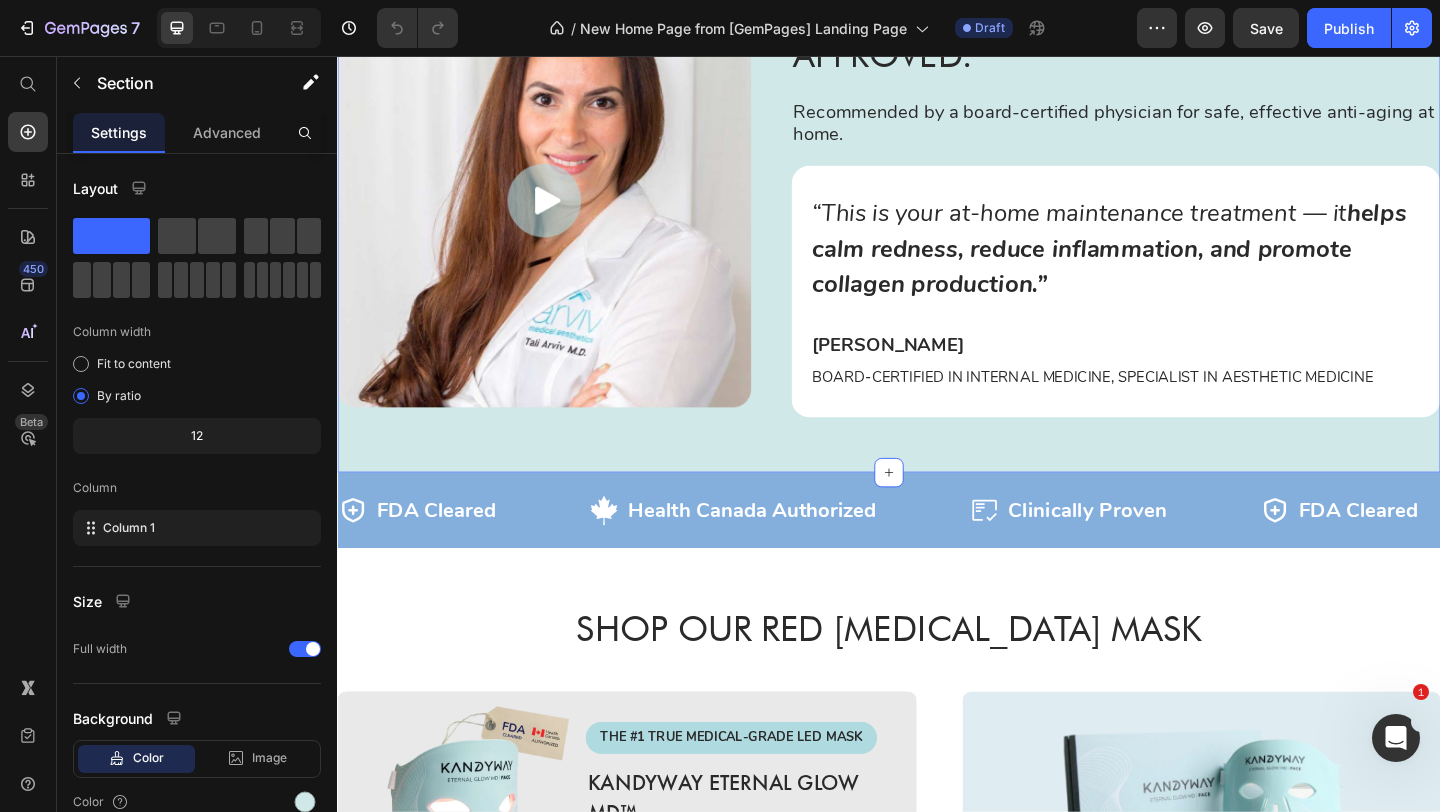 click on "Image Clinically Proven. Doctor Approved. Heading Recommended by a board-certified physician for safe, effective anti-aging at home. Text Block “This is your at-home maintenance treatment — it  helps calm redness, reduce inflammation, and promote collagen production.” Text Block Dr. Tali Arviv Text Block Board-Certified in Internal Medicine, Specialist in Aesthetic Medicine Text Block Row Row Row Row Section 6   Create Theme Section AI Content Write with GemAI What would you like to describe here? Tone and Voice Persuasive Product Kandyway Red Light Mask - Replacement Plug (North America) Show more Generate" at bounding box center [937, 212] 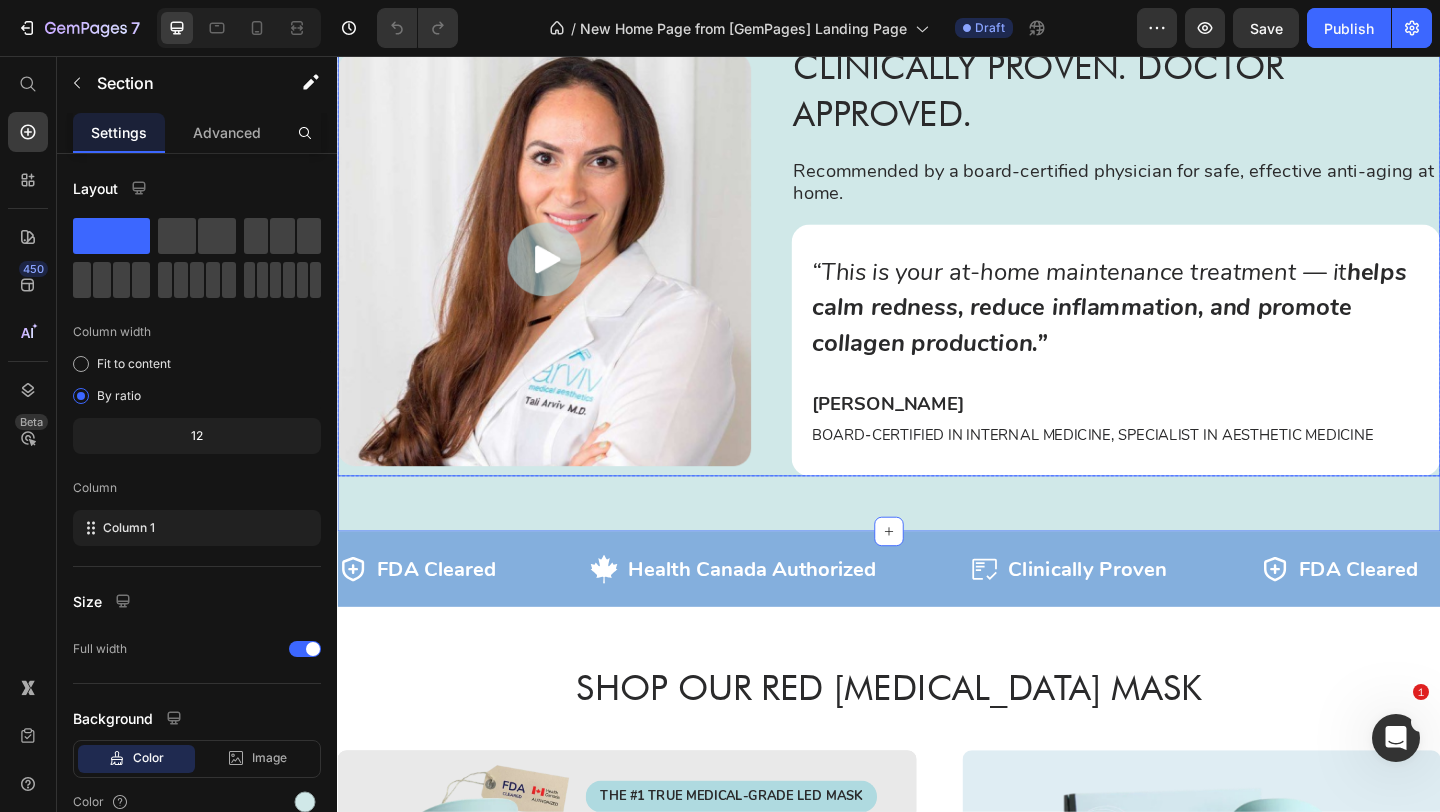 scroll, scrollTop: 3387, scrollLeft: 0, axis: vertical 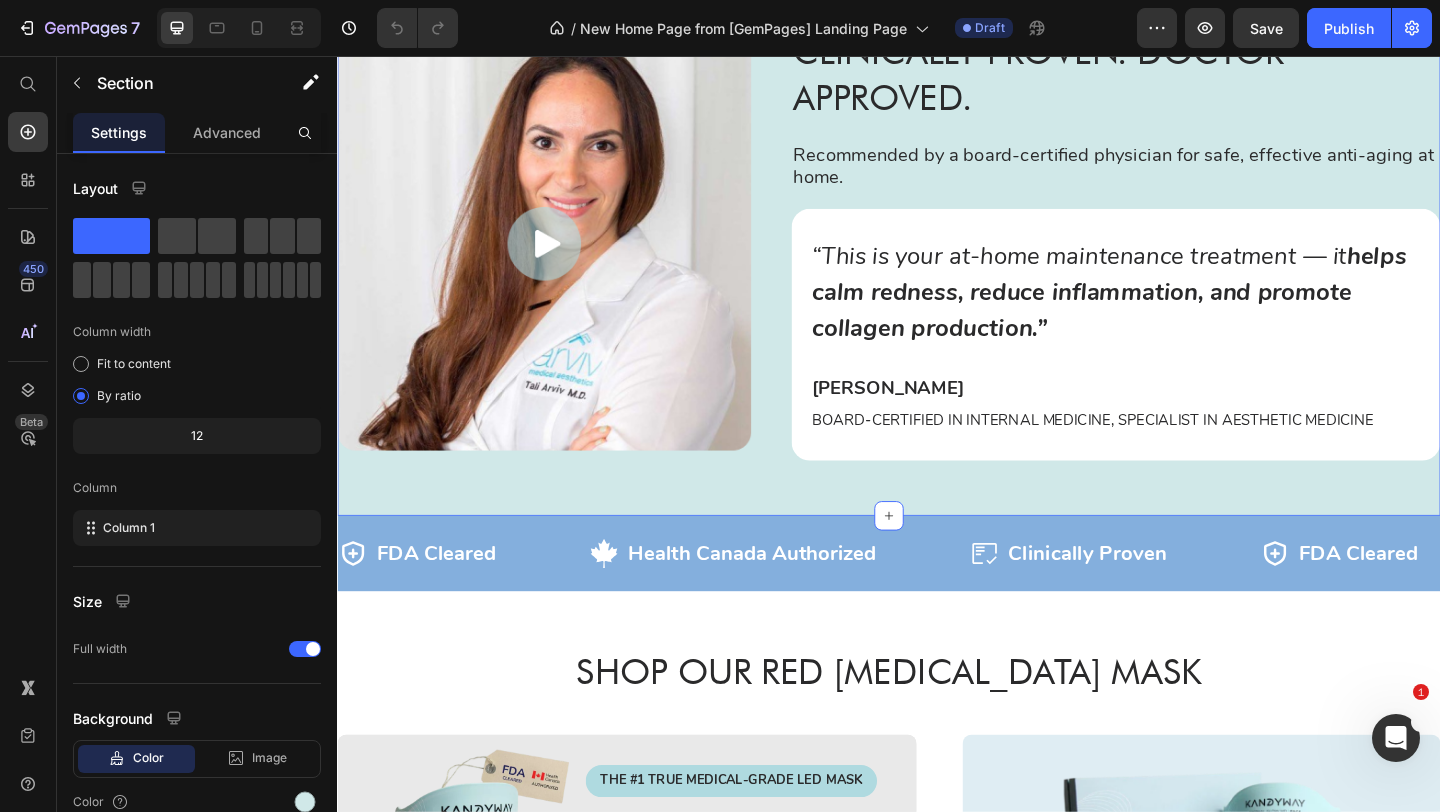click on "Image Clinically Proven. Doctor Approved. Heading Recommended by a board-certified physician for safe, effective anti-aging at home. Text Block “This is your at-home maintenance treatment — it  helps calm redness, reduce inflammation, and promote collagen production.” Text Block Dr. Tali Arviv Text Block Board-Certified in Internal Medicine, Specialist in Aesthetic Medicine Text Block Row Row Row Row Section 6   Create Theme Section AI Content Write with GemAI What would you like to describe here? Tone and Voice Persuasive Product Kandyway Red Light Mask - Replacement Plug (North America) Show more Generate" at bounding box center (937, 259) 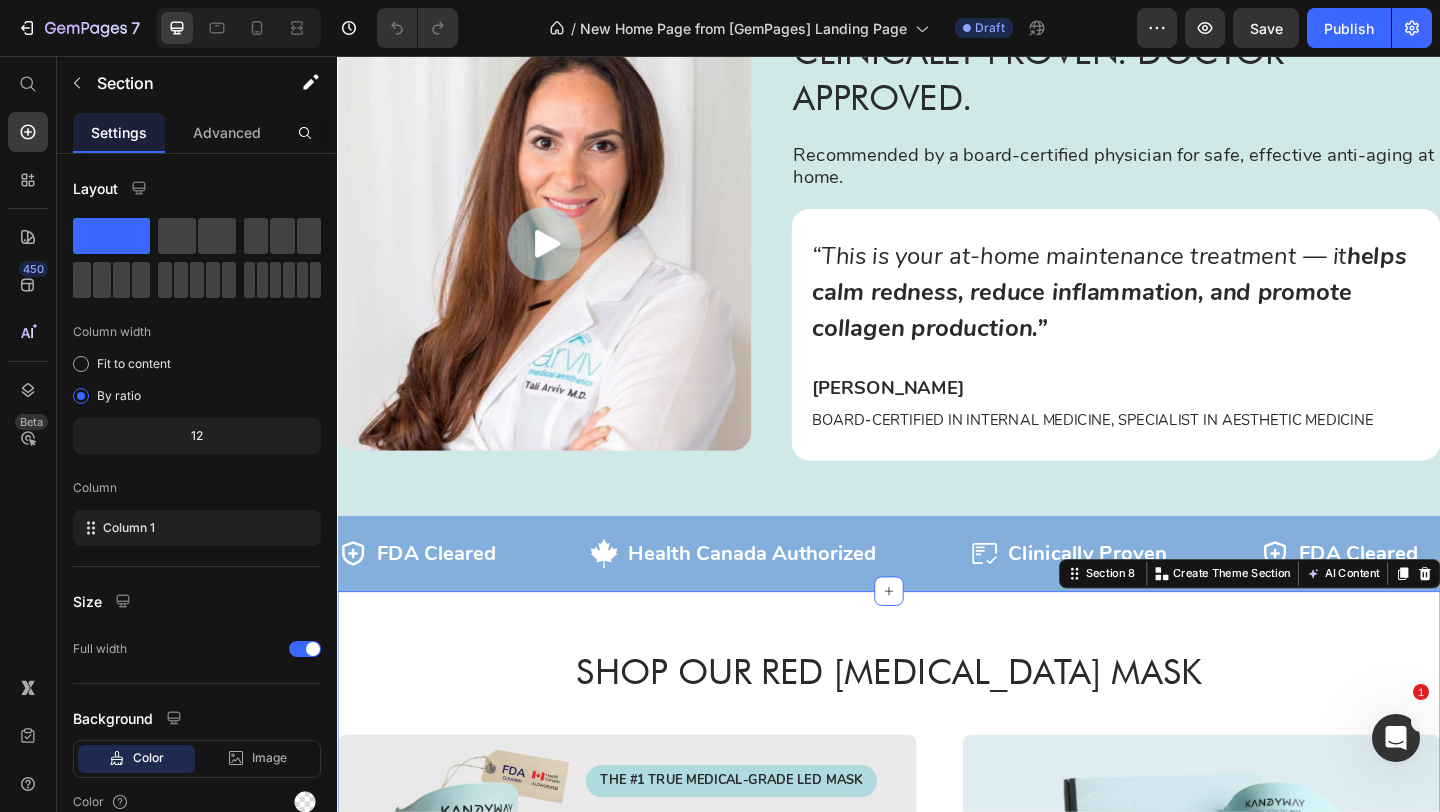 click on "Shop Our Red Light Therapy Mask Heading Row Image The #1 True Medical-Grade LED Mask Text Block Kandyway Eternal Glow MD™ Heading For visibly younger skin at home. Text Block $498.00 Product Price Row Row Product Row
Icon
Icon
Icon
Icon
Icon Icon List “Not exaggerating when I say this is the absolute best anti-aging product I have ever used. My eye wrinkles reduced by 70% and my skin just looks and feels healthier.” Text Block – Sophia, 52 yrs old Text Block Row Image Red Light Therapy Pro Bundle Heading Your complete at-home system for firmer, more radiant skin. Text Block $588.00 Product Price $648.00 Product Price SALE $60.00 OFF Discount Tag Row Product Row Row Row Section 8   Create Theme Section AI Content Write with GemAI What would you like to describe here? Tone and Voice Persuasive Product Show more Generate" at bounding box center (937, 1028) 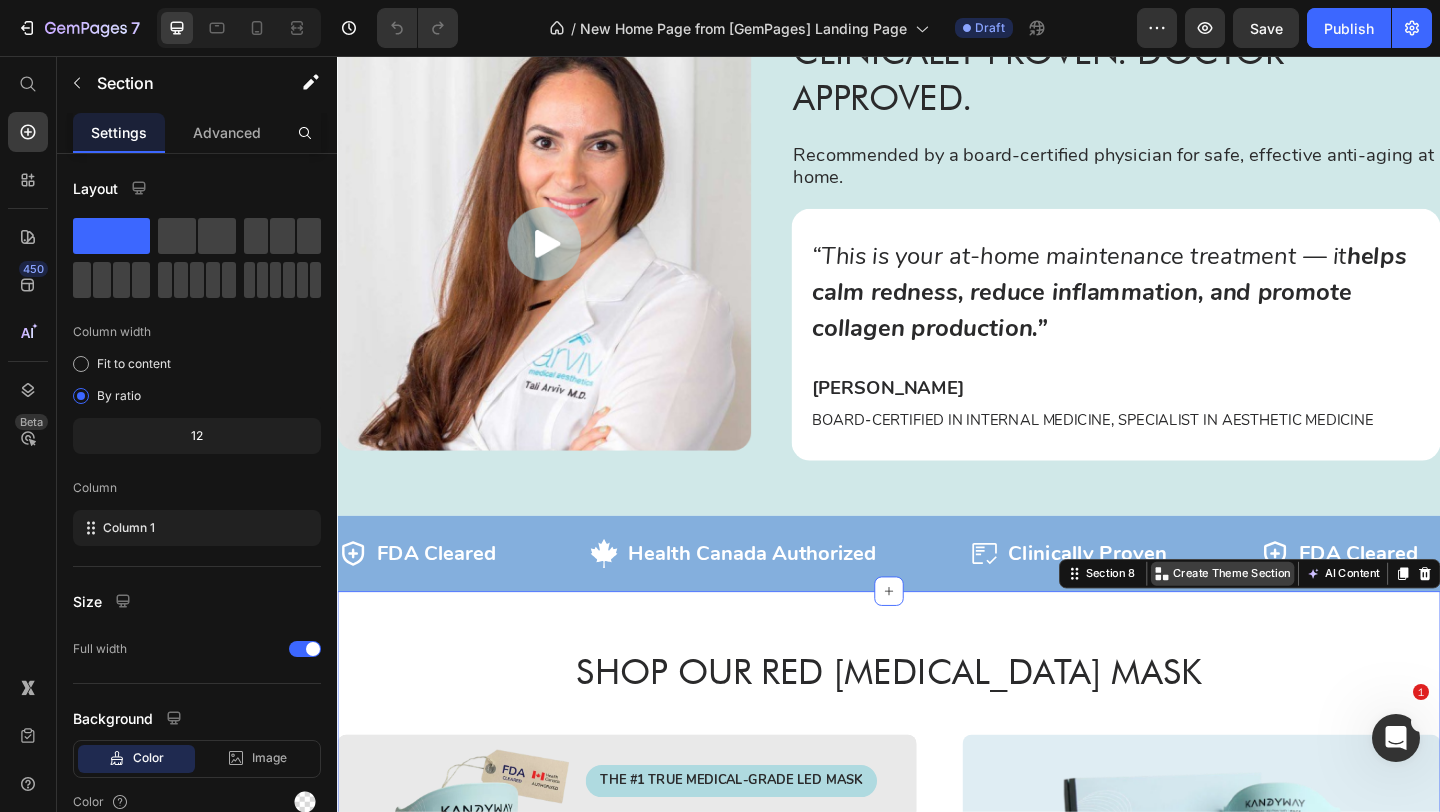 click on "Create Theme Section" at bounding box center [1310, 619] 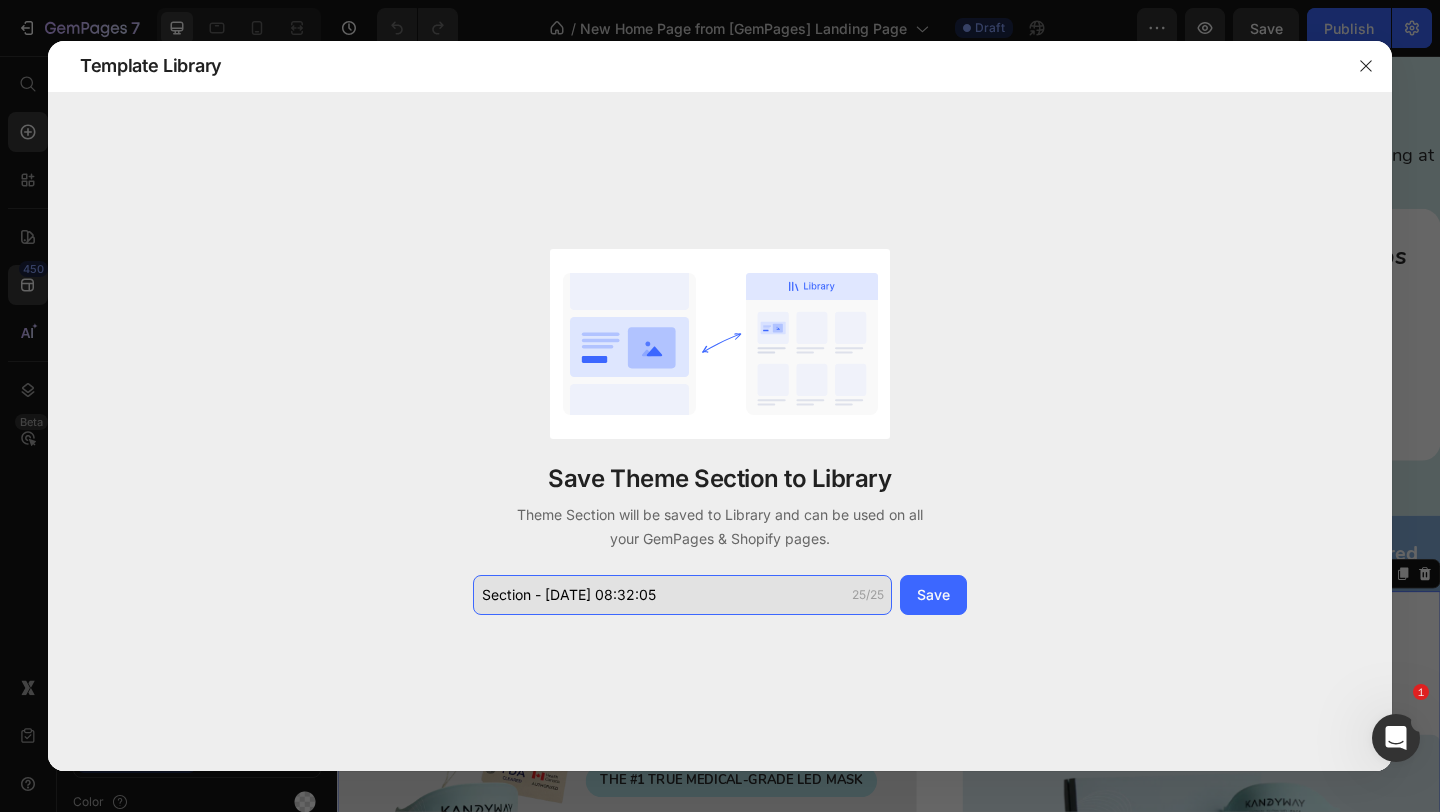 click on "Section - Jul 11 08:32:05" 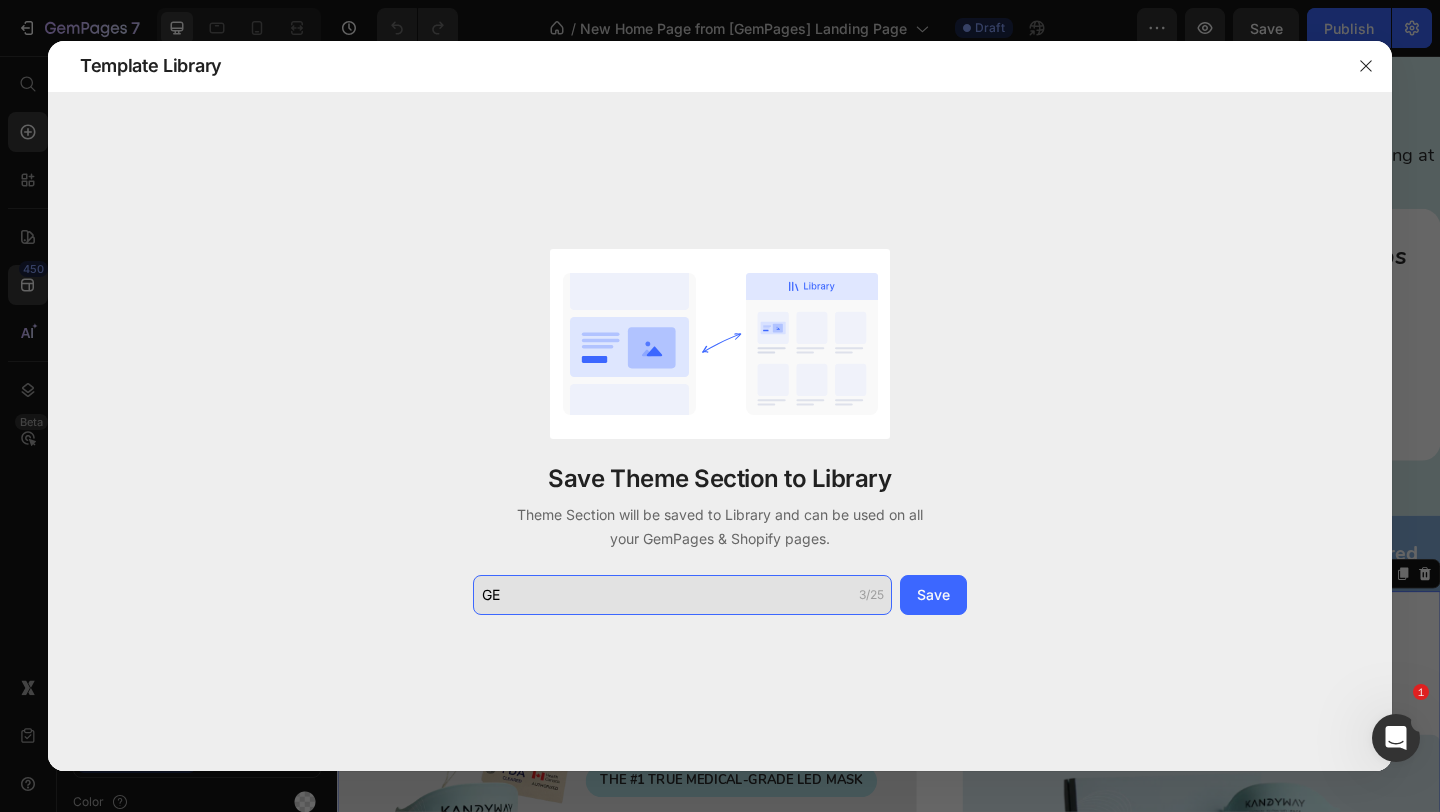 type on "G" 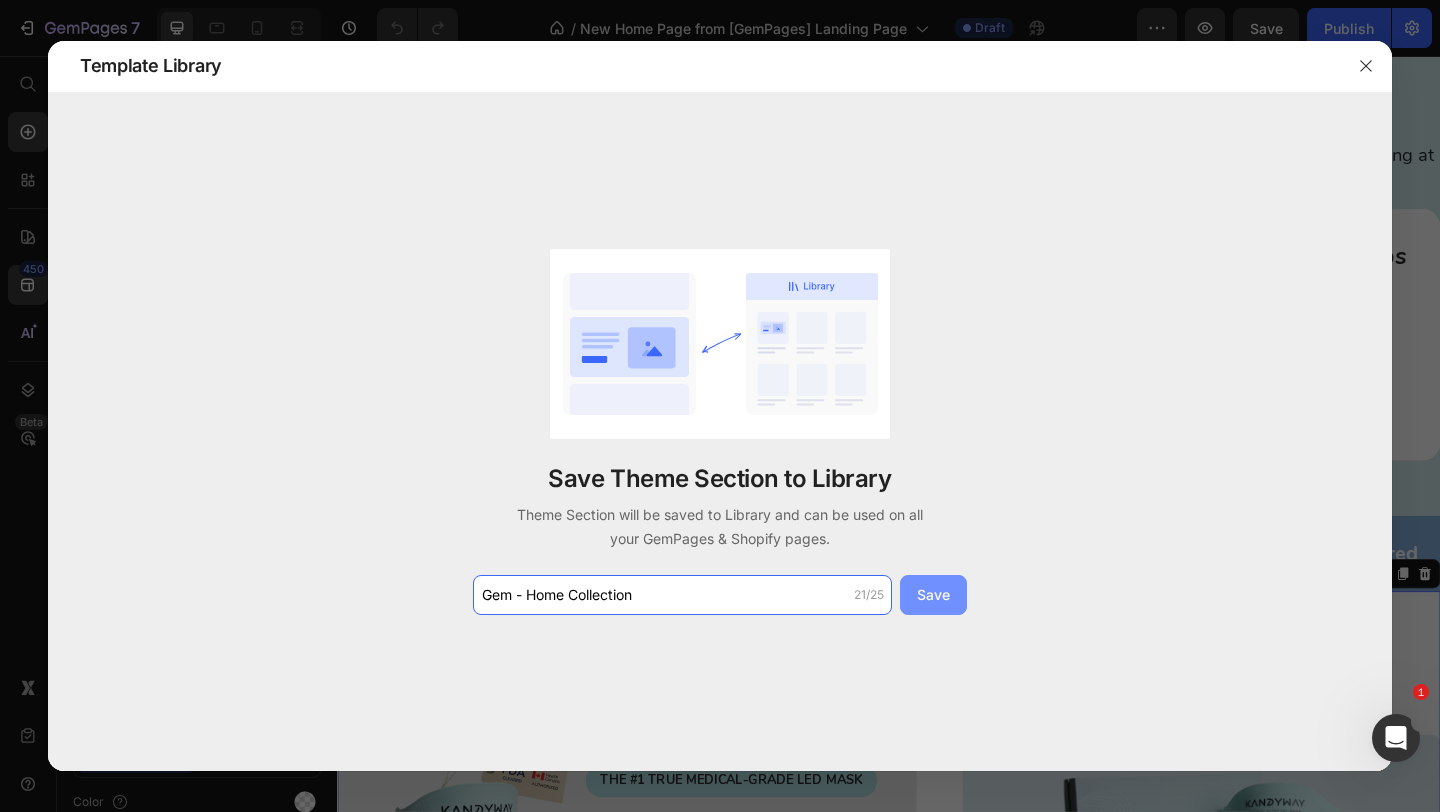 type on "Gem - Home Collection" 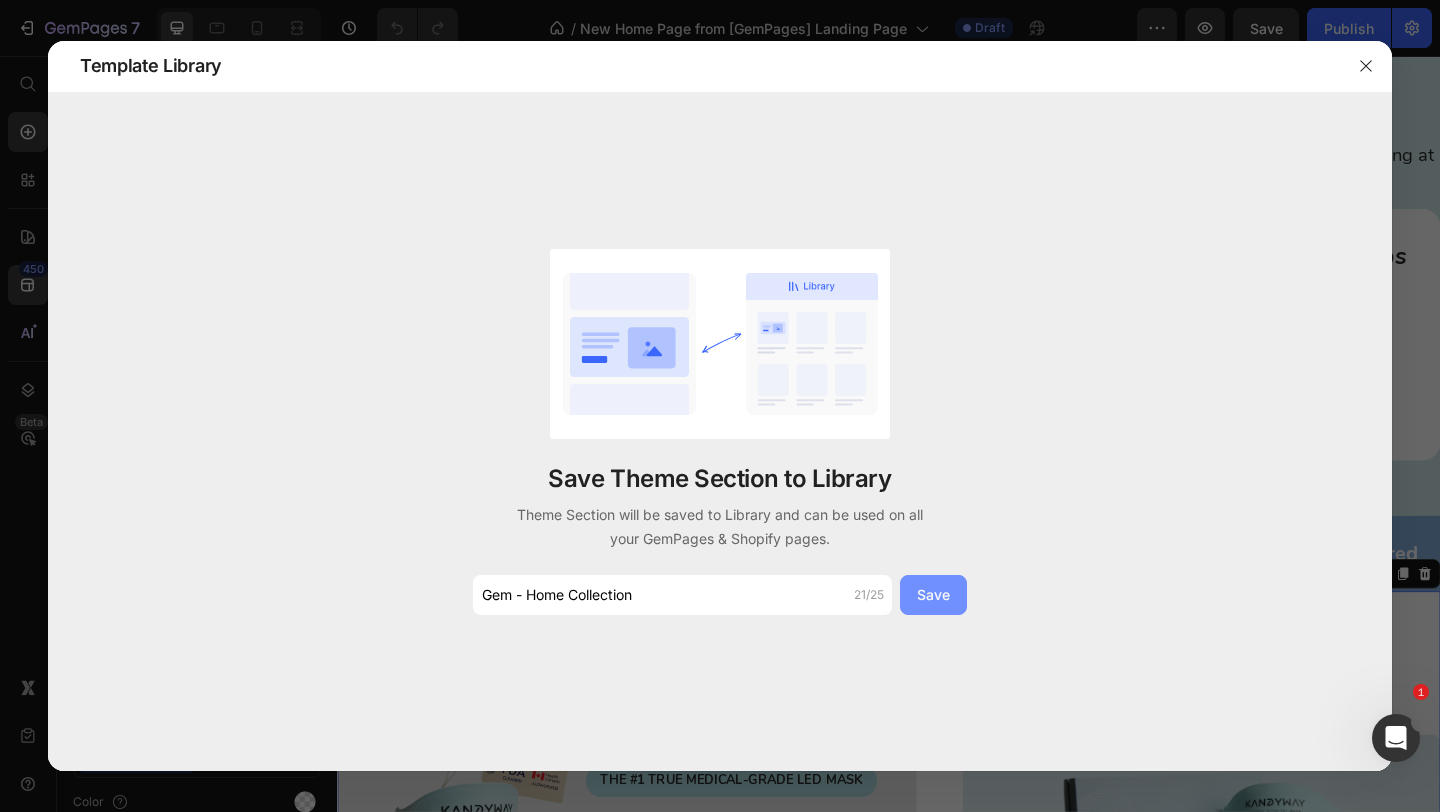 click on "Save" at bounding box center [933, 594] 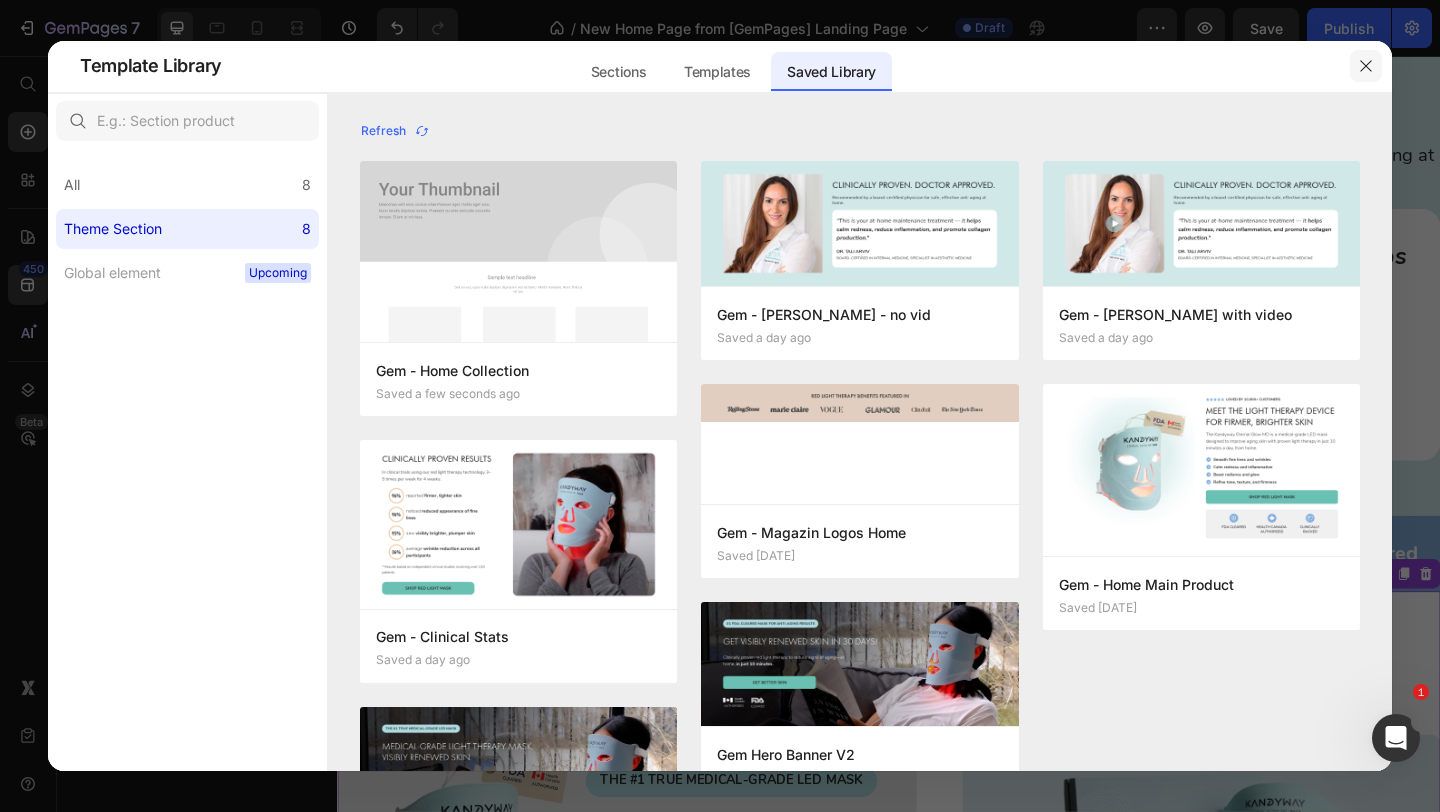 click 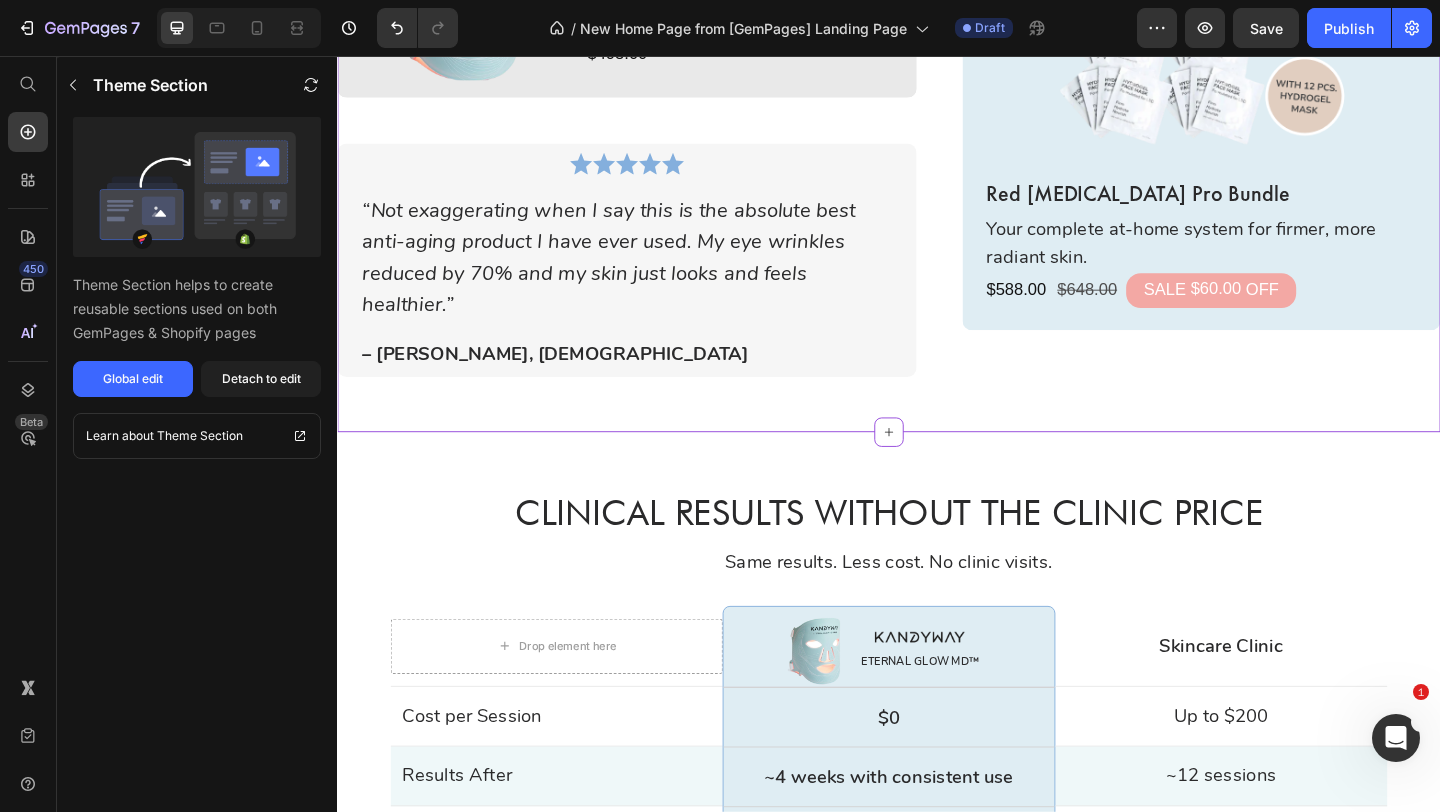 scroll, scrollTop: 4361, scrollLeft: 0, axis: vertical 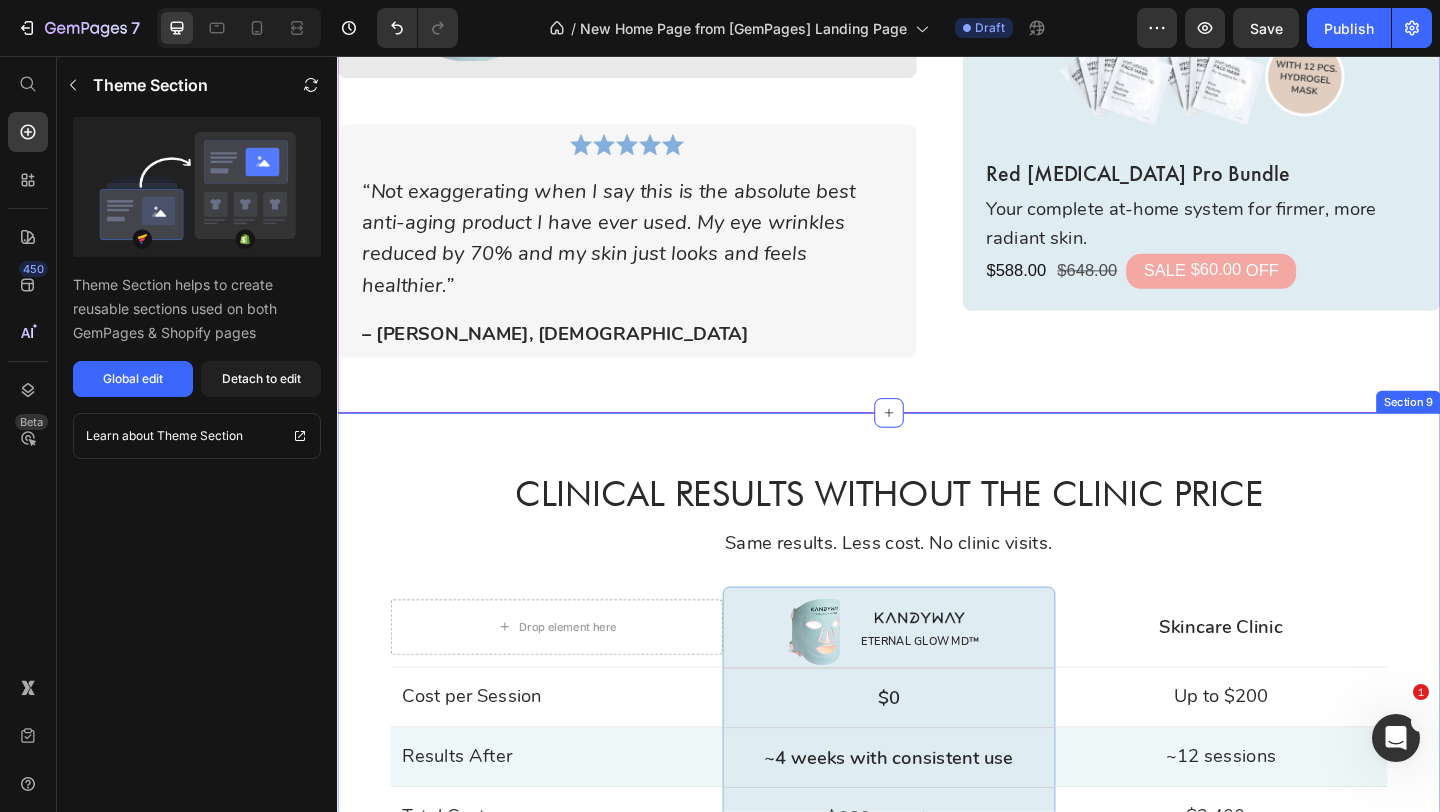 click on "Clinical Results Without the Clinic Price Heading Same results. Less cost. No clinic visits. Text Block Row
Drop element here Row Cost per Session Text Block Row Results After Text Block Row Total Cost Text Block Row Convenience Text Block Row Technology Used Text Block Row Row Image Image Eternal Glow MD™ Text Block Row Row Row $0 Text Block Row ~4 weeks with consistent use Text Block Row $389 one-time Text Block Row Unlimited use at home Text Block Row Same medical-grade light tech Text Block Row Row Row Skincare Clinic Text Block Row Up to $200 Text Block Row ~12 sessions Text Block Row $2,400+ Text Block Row Appointments & travel Text Block Row Red light therapy Text Block Row Row Row Row
Row Cost per Session Text Block Row Results After Text Block Row Total Cost Text Block Row Convenience Text Block Row Technology Used Text Block Row Row
Image Eternal Glow MD™ Text Block Row Row Row $0 Text Block Row Text Block Row" at bounding box center (937, 832) 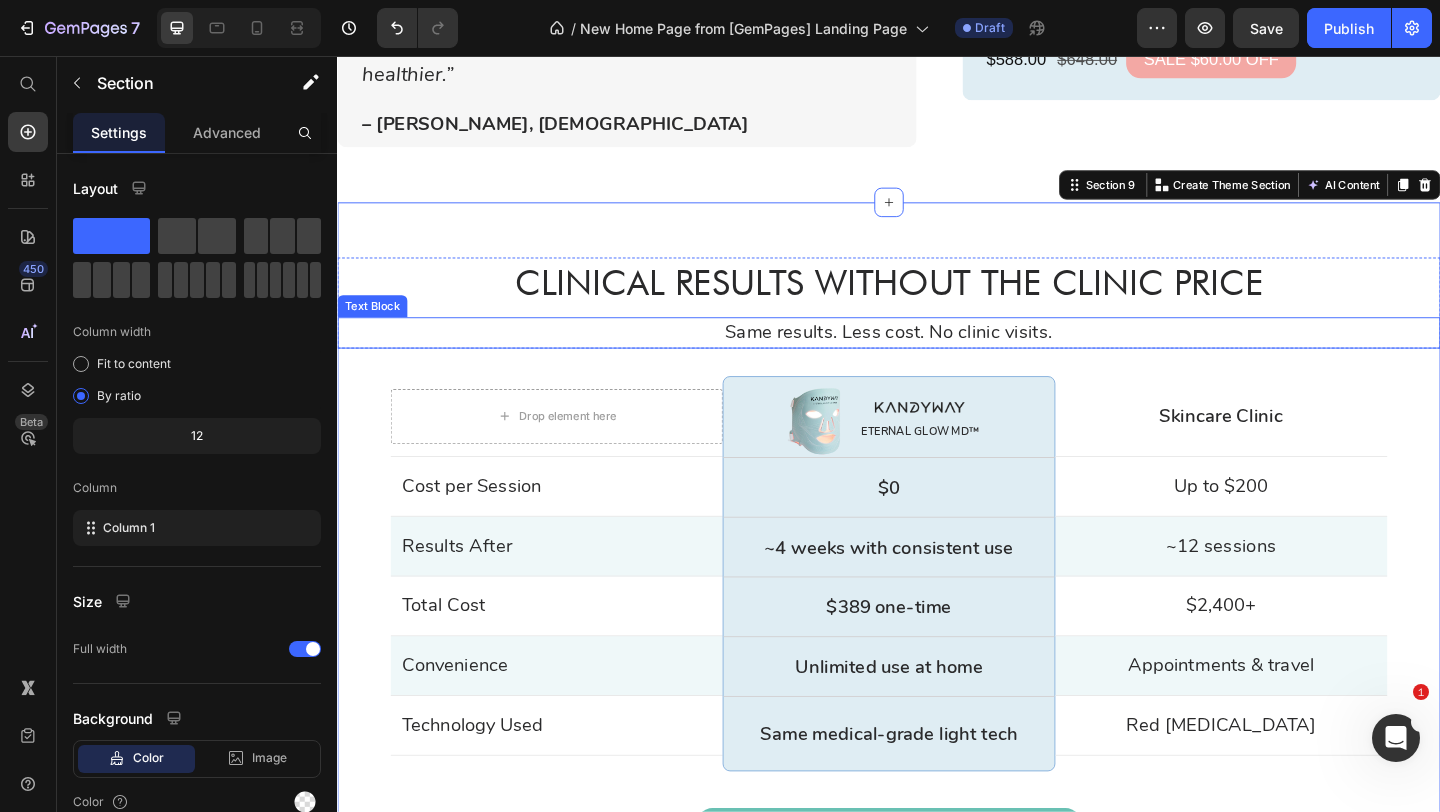 scroll, scrollTop: 4637, scrollLeft: 0, axis: vertical 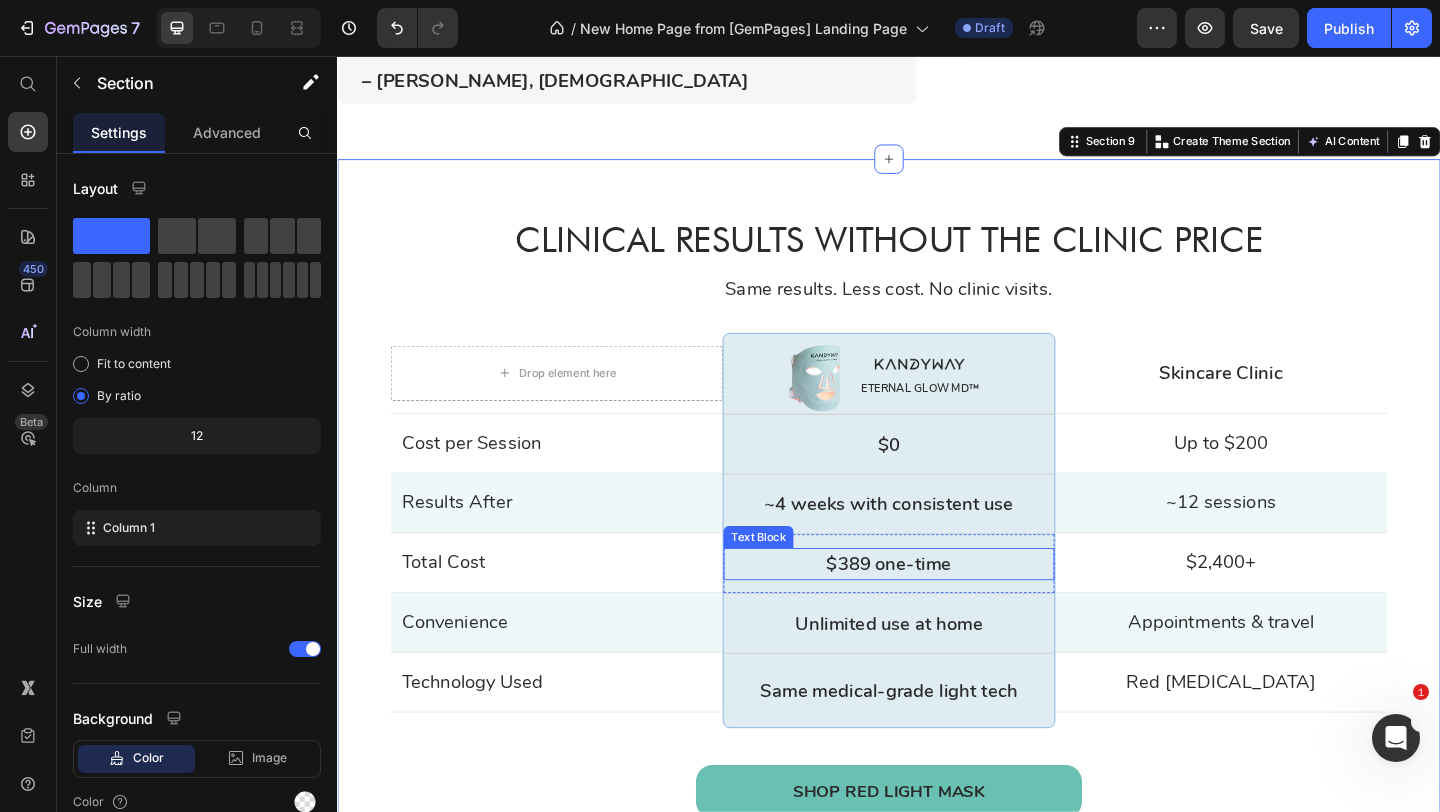 click on "$389 one-time" at bounding box center [936, 608] 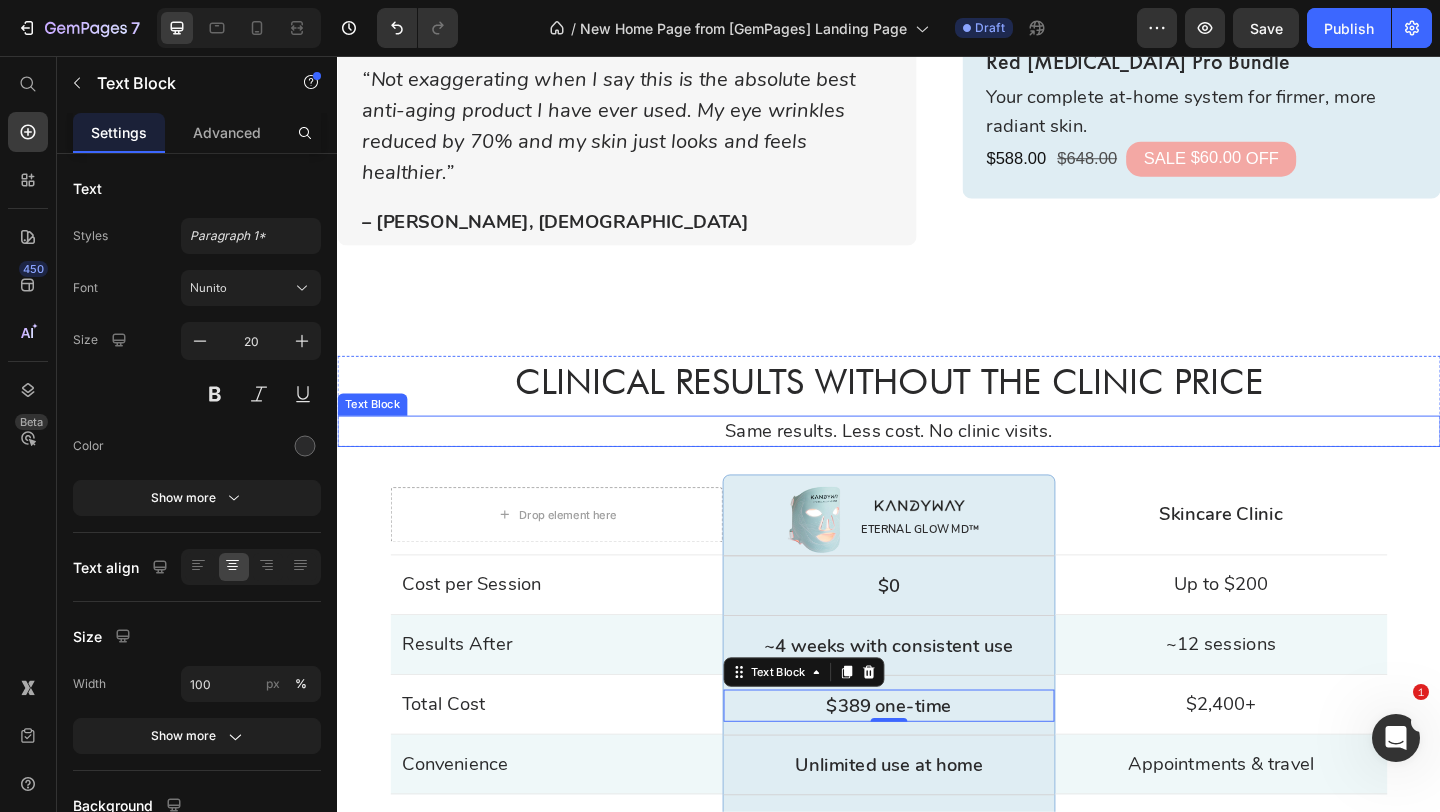 scroll, scrollTop: 4480, scrollLeft: 0, axis: vertical 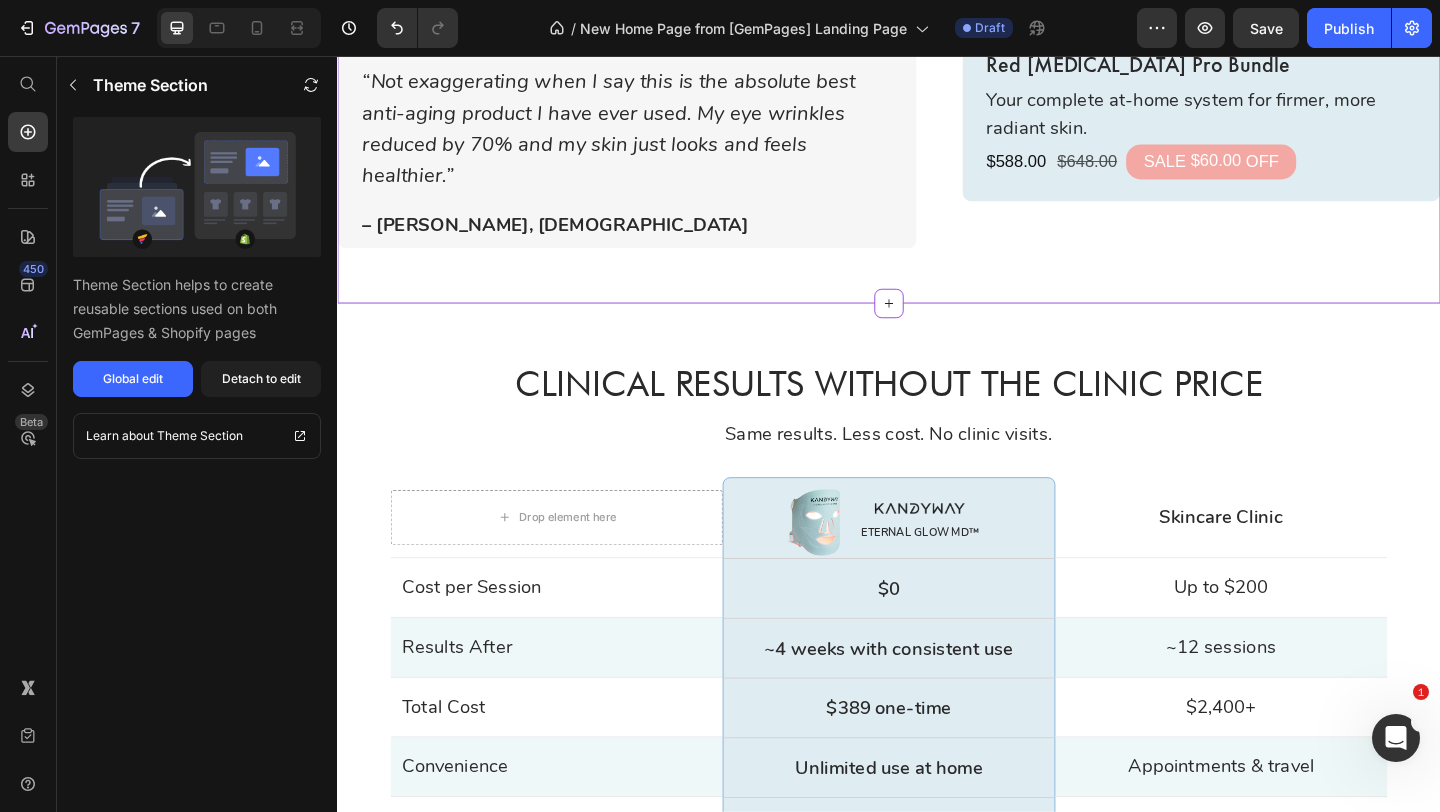 click on "Shop Our Red Light Therapy Mask Heading Row Image The #1 True Medical-Grade LED Mask Text Block Kandyway Eternal Glow MD™ Heading For visibly younger skin at home. Text Block $498.00 Product Price Row Row Product Row
Icon
Icon
Icon
Icon
Icon Icon List “Not exaggerating when I say this is the absolute best anti-aging product I have ever used. My eye wrinkles reduced by 70% and my skin just looks and feels healthier.” Text Block – Sophia, 52 yrs old Text Block Row Image Red Light Therapy Pro Bundle Heading Your complete at-home system for firmer, more radiant skin. Text Block $588.00 Product Price $648.00 Product Price SALE $60.00 OFF Discount Tag Row Product Row Row Row Gem - Home Collection" at bounding box center (937, -65) 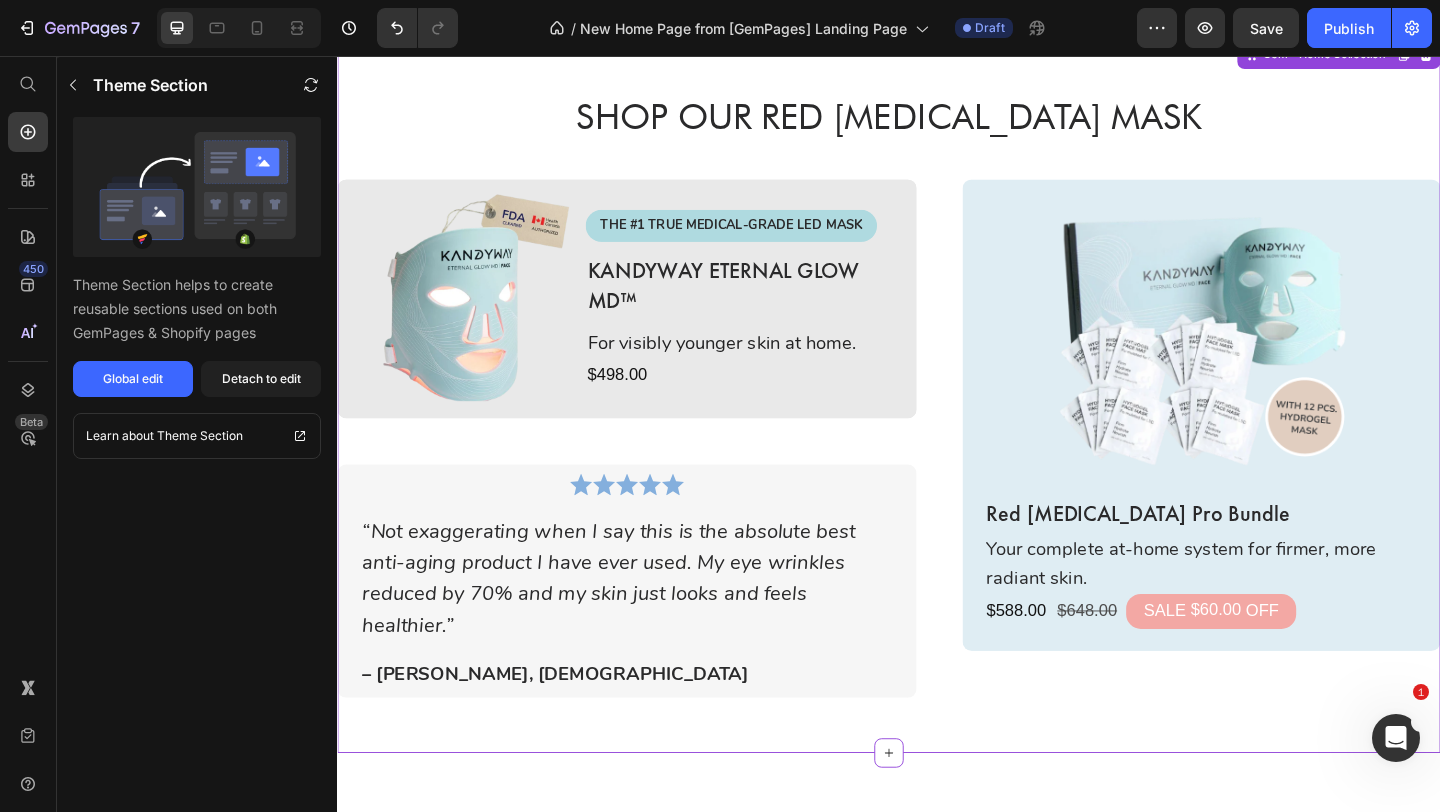 scroll, scrollTop: 3969, scrollLeft: 0, axis: vertical 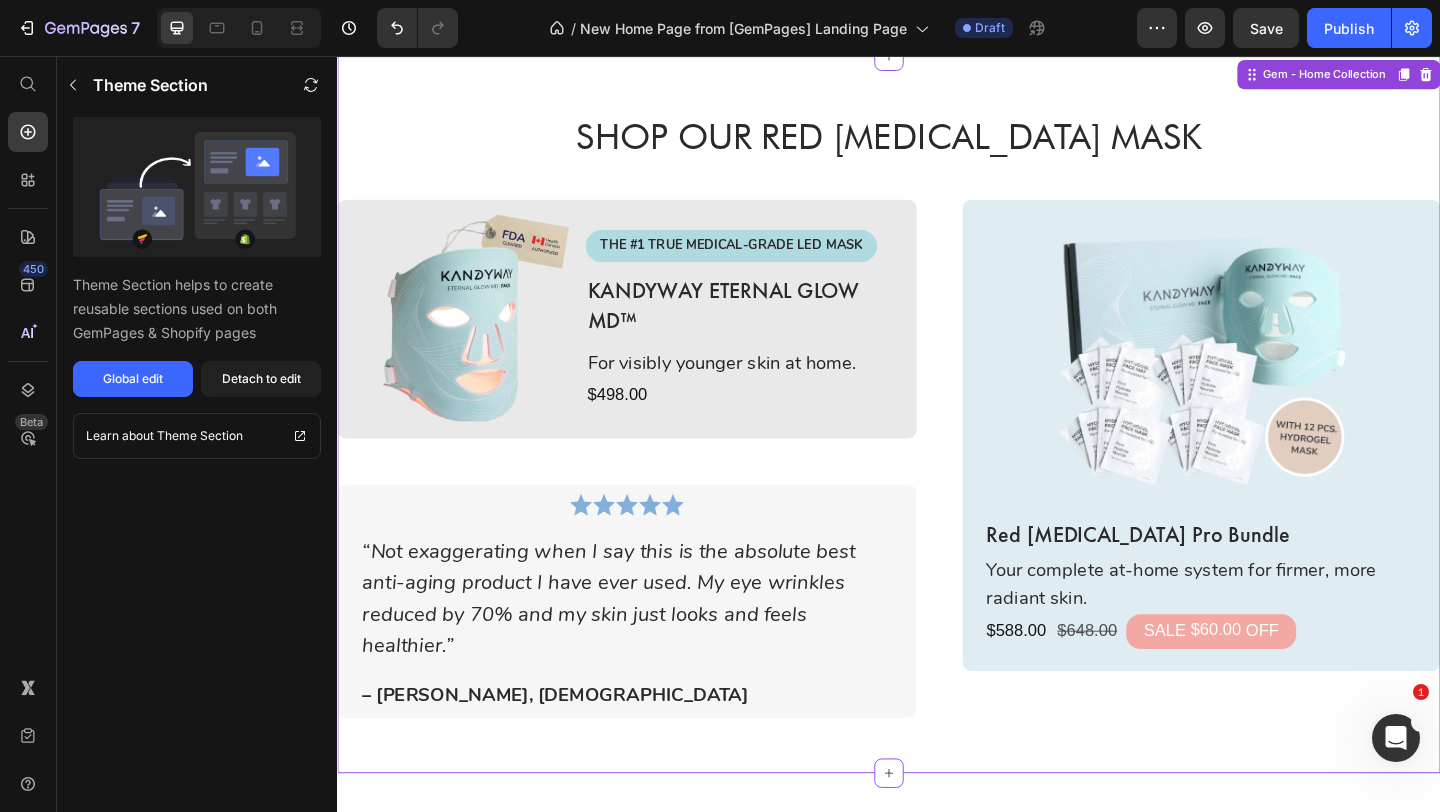 click on "Shop Our Red [MEDICAL_DATA] Mask" at bounding box center [937, 143] 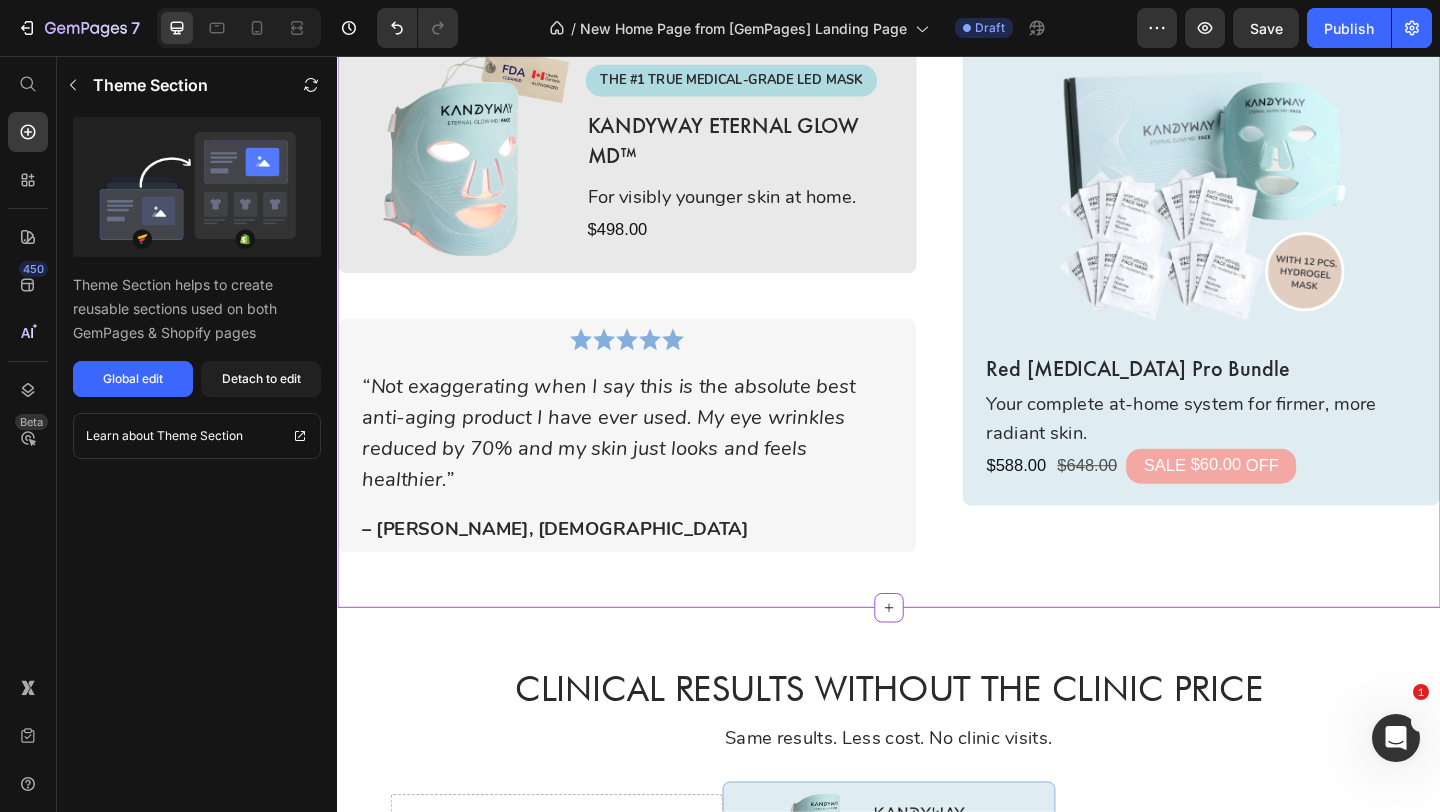 scroll, scrollTop: 4377, scrollLeft: 0, axis: vertical 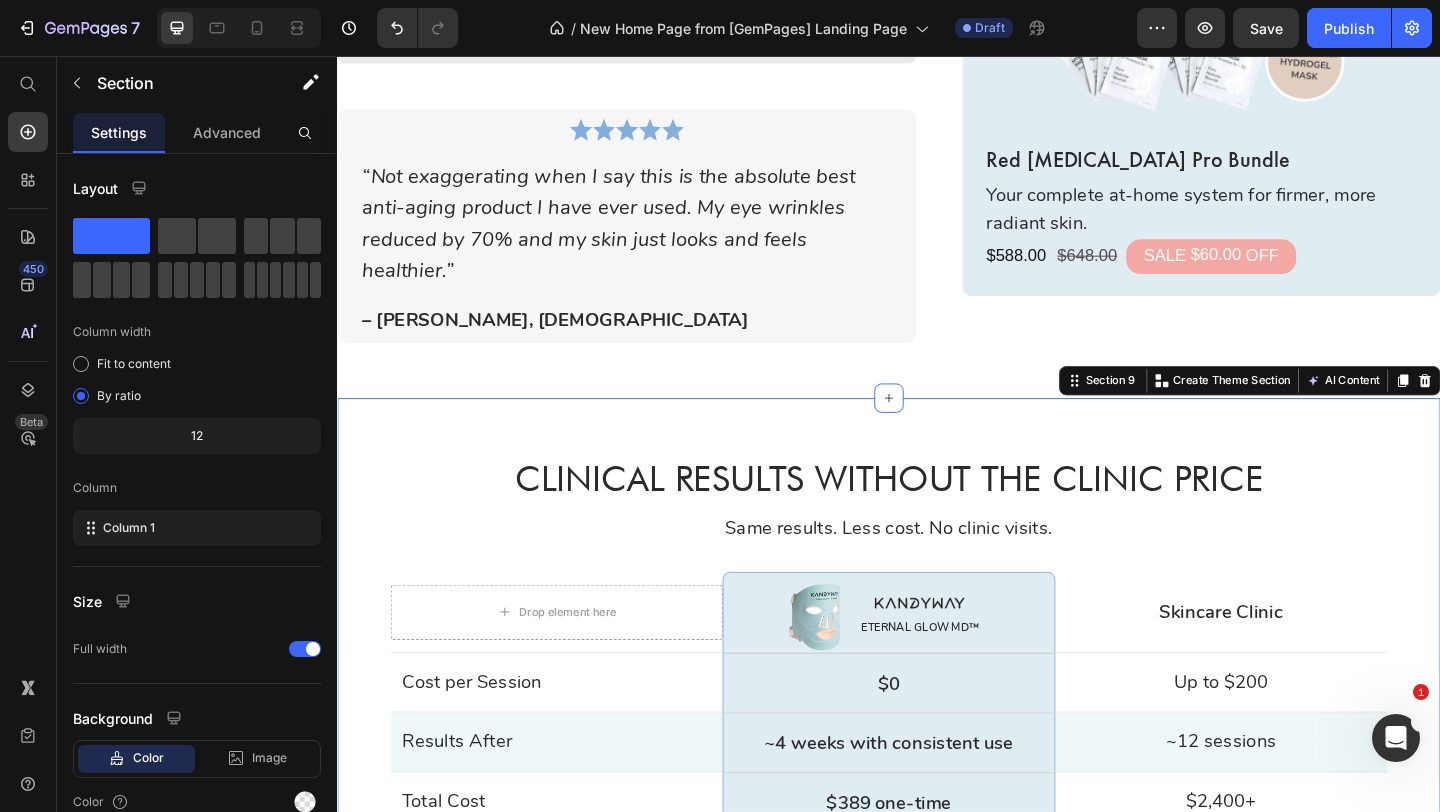 click on "Clinical Results Without the Clinic Price Heading Same results. Less cost. No clinic visits. Text Block Row
Drop element here Row Cost per Session Text Block Row Results After Text Block Row Total Cost Text Block Row Convenience Text Block Row Technology Used Text Block Row Row Image Image Eternal Glow MD™ Text Block Row Row Row $0 Text Block Row ~4 weeks with consistent use Text Block Row $389 one-time Text Block Row Unlimited use at home Text Block Row Same medical-grade light tech Text Block Row Row Row Skincare Clinic Text Block Row Up to $200 Text Block Row ~12 sessions Text Block Row $2,400+ Text Block Row Appointments & travel Text Block Row Red light therapy Text Block Row Row Row Row
Row Cost per Session Text Block Row Results After Text Block Row Total Cost Text Block Row Convenience Text Block Row Technology Used Text Block Row Row
Image Eternal Glow MD™ Text Block Row Row Row $0 Text Block Row Text Block Row" at bounding box center [937, 816] 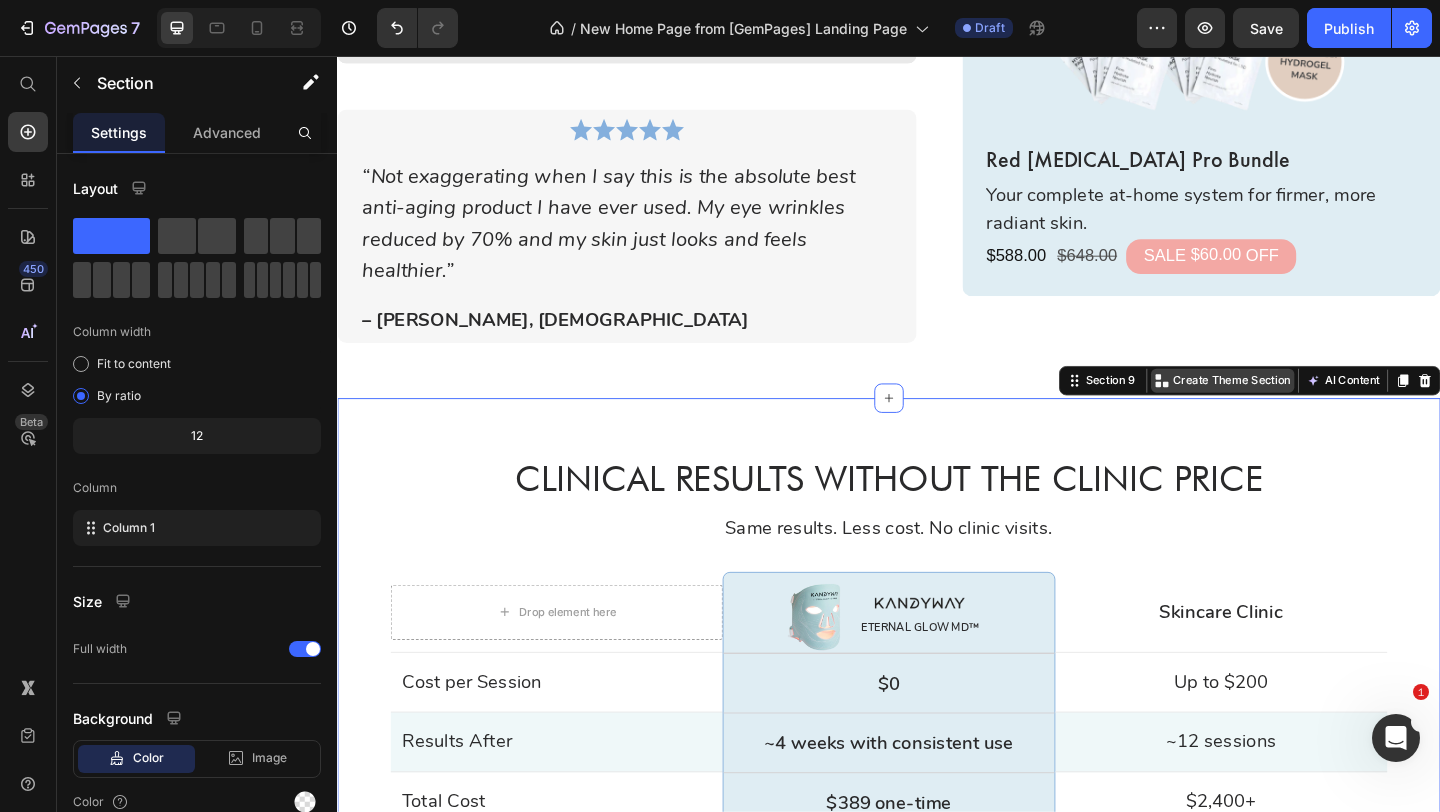 click on "Create Theme Section" at bounding box center [1310, 409] 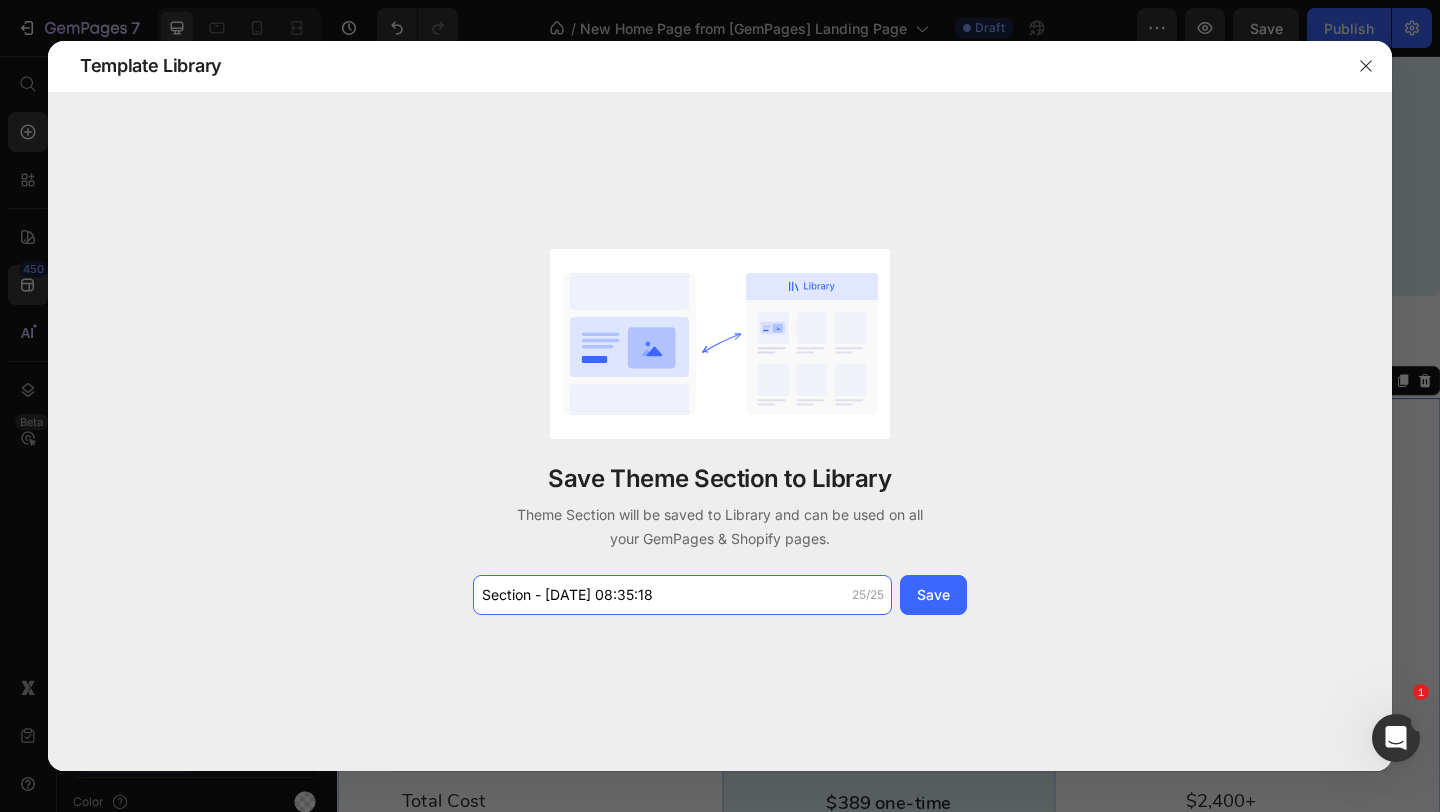 drag, startPoint x: 662, startPoint y: 598, endPoint x: 359, endPoint y: 596, distance: 303.0066 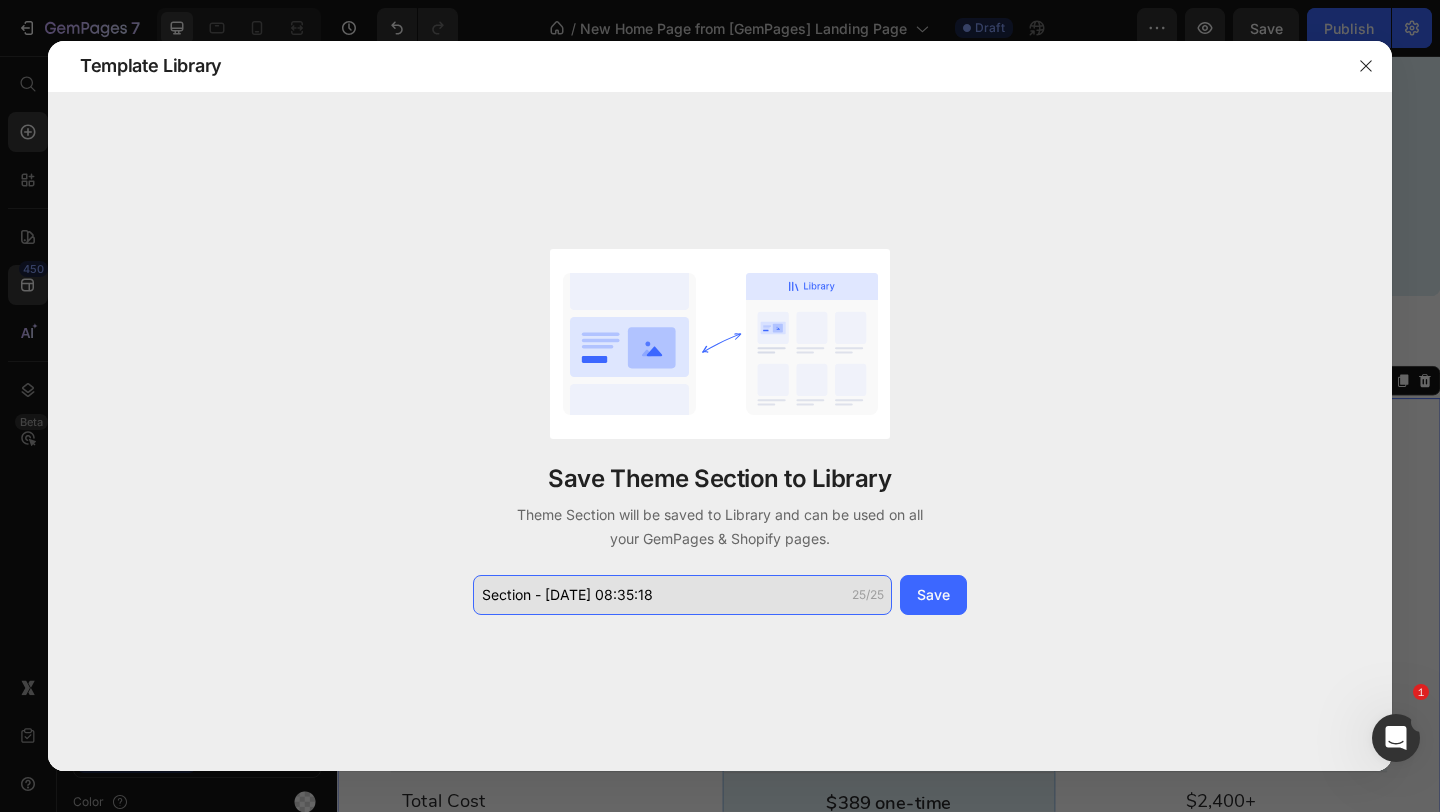 click on "Section - Jul 11 08:35:18" 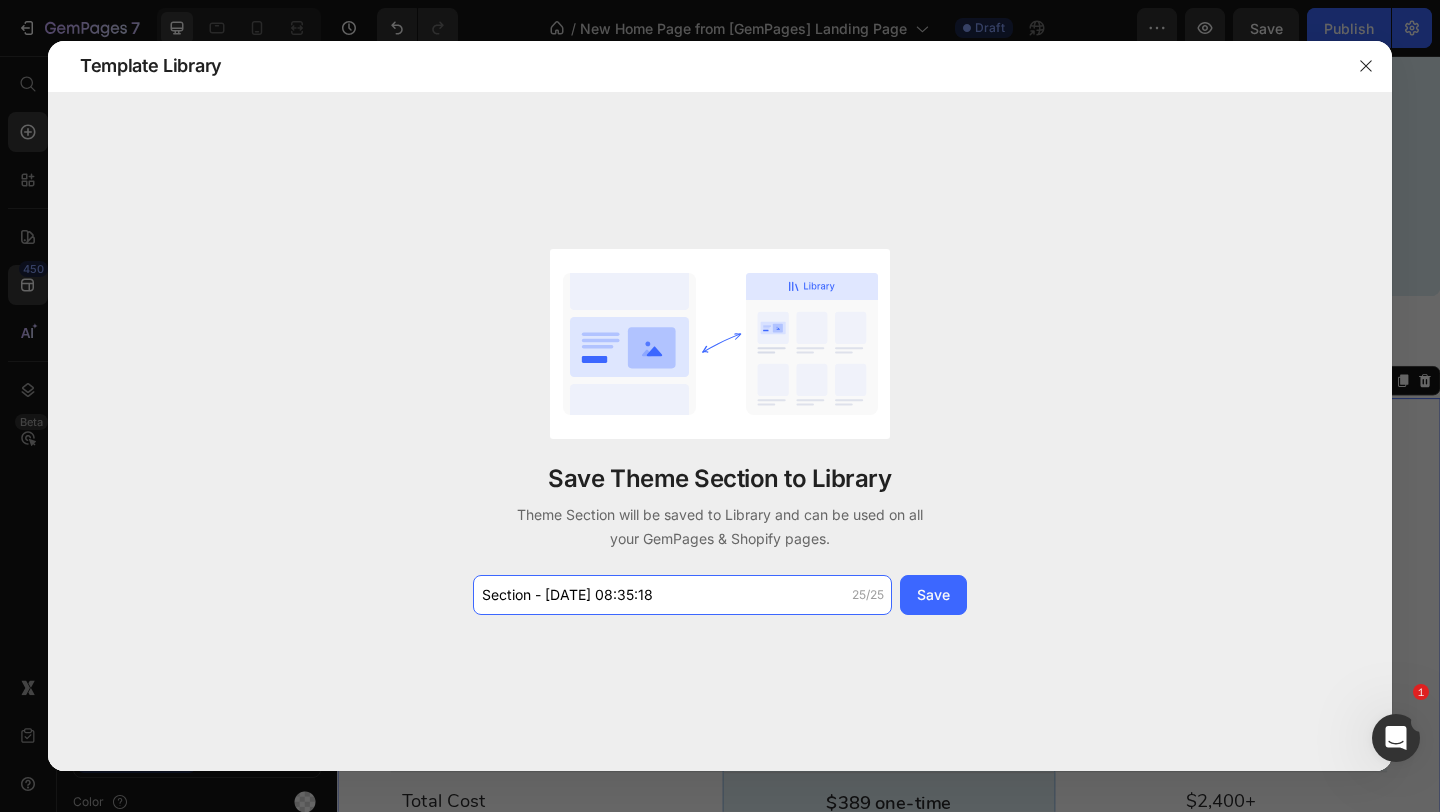 drag, startPoint x: 659, startPoint y: 597, endPoint x: 457, endPoint y: 596, distance: 202.00247 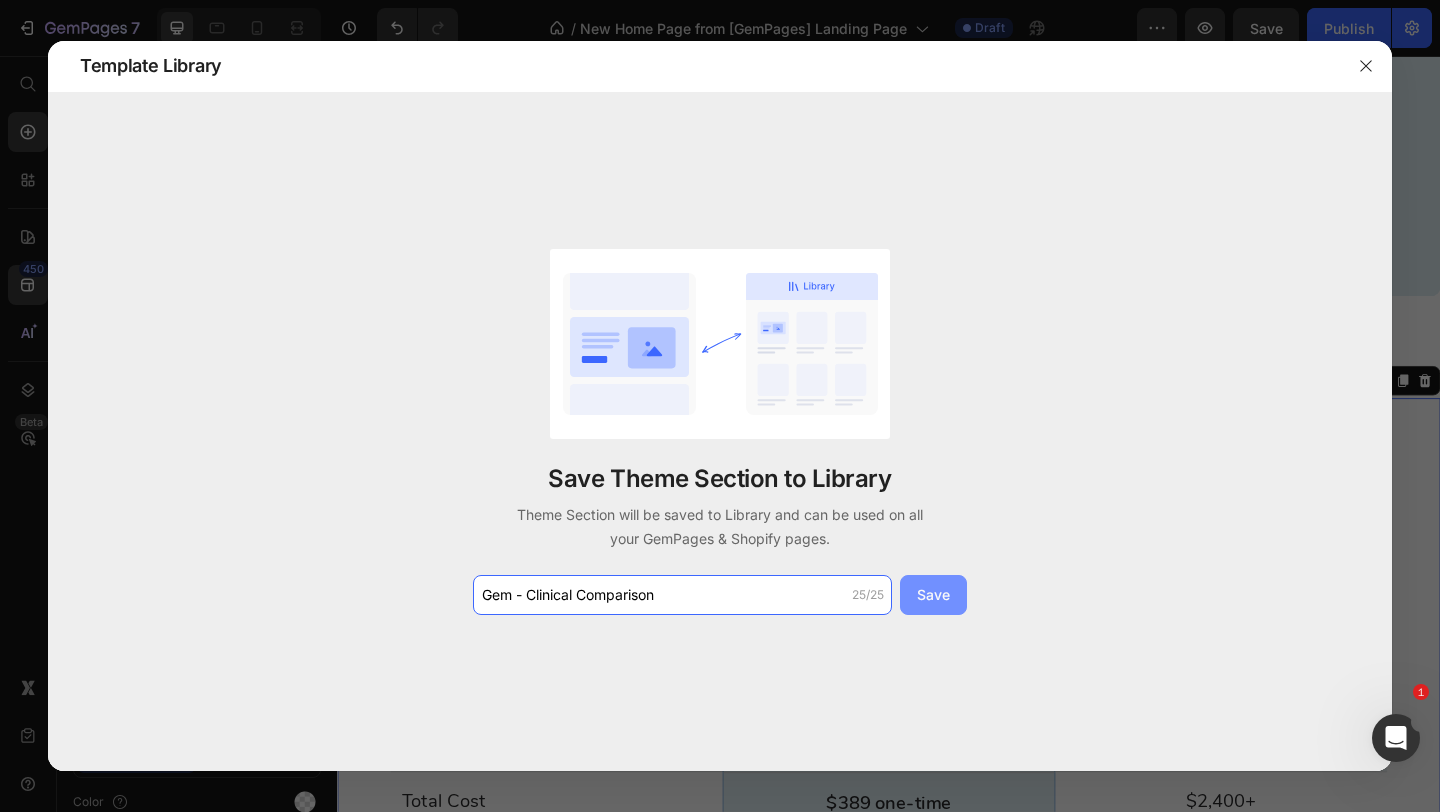 type on "Gem - Clinical Comparison" 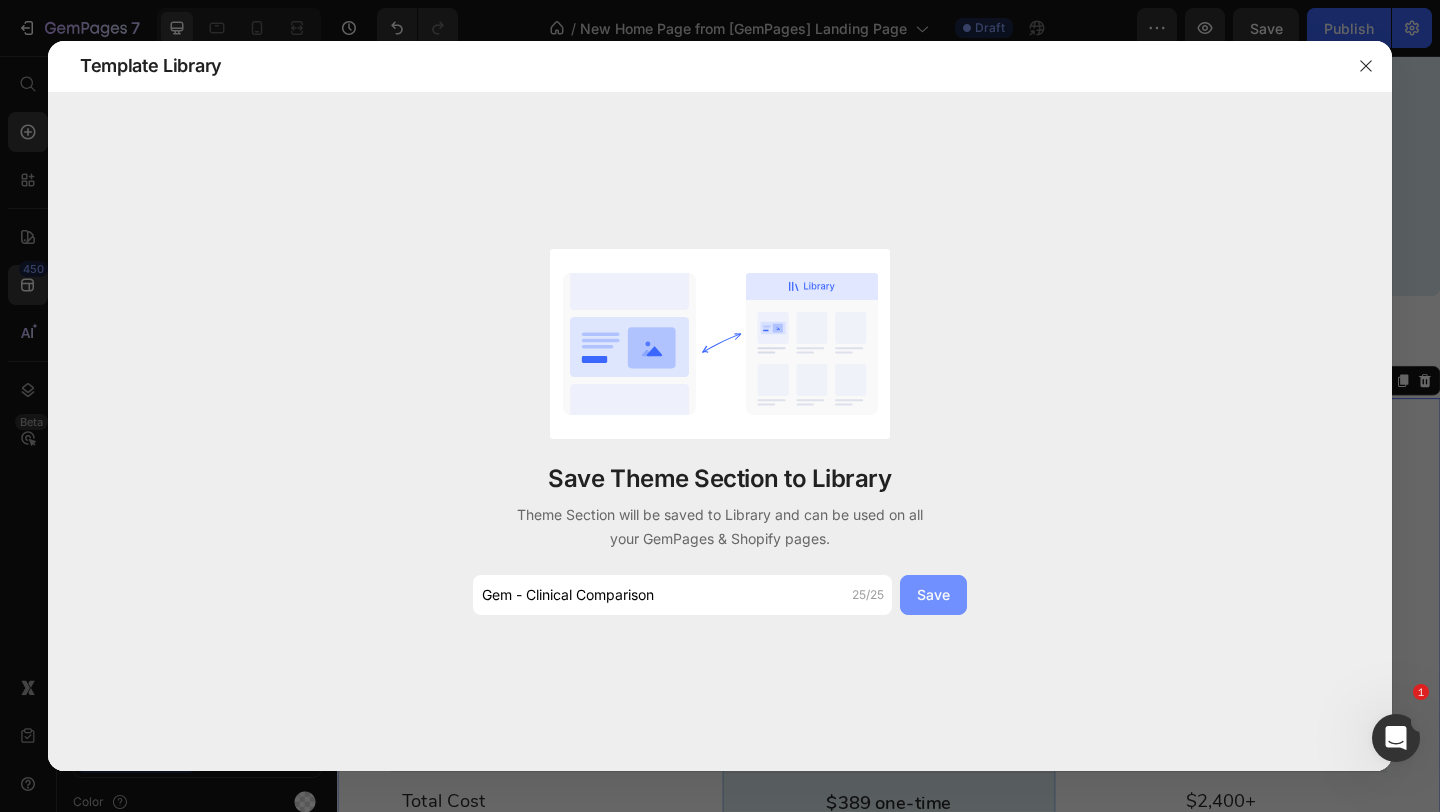 click on "Save" at bounding box center [933, 594] 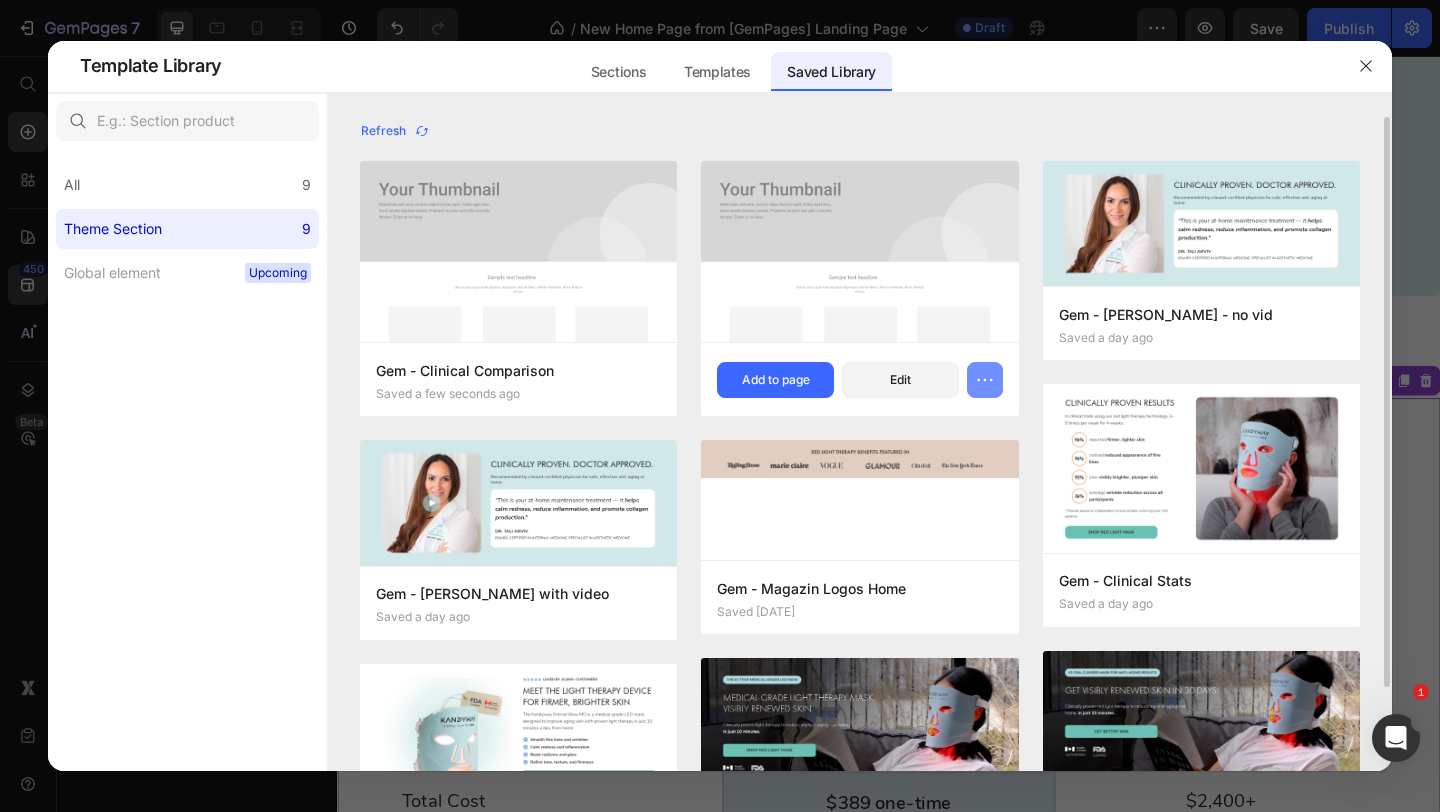 click 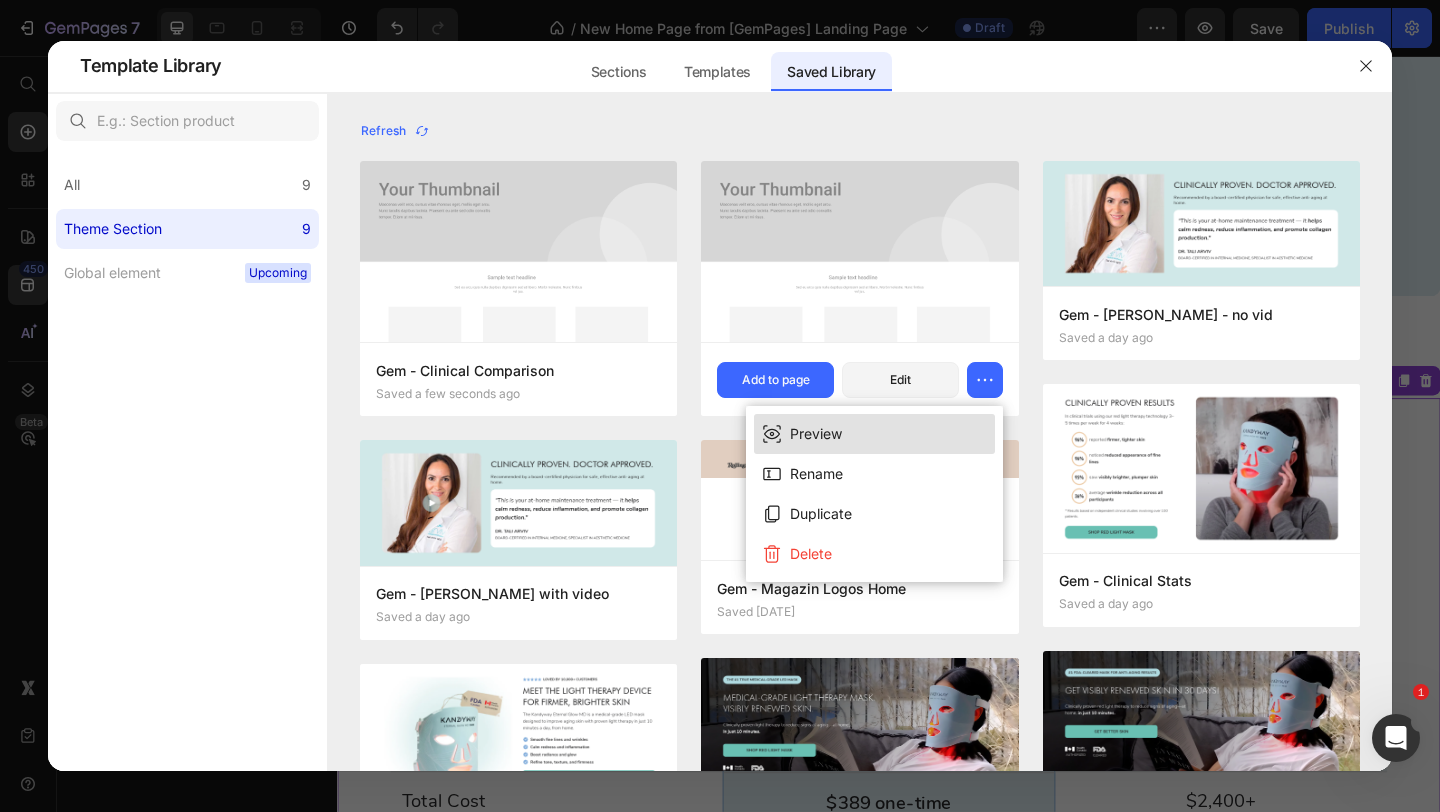 click on "Preview" at bounding box center (874, 434) 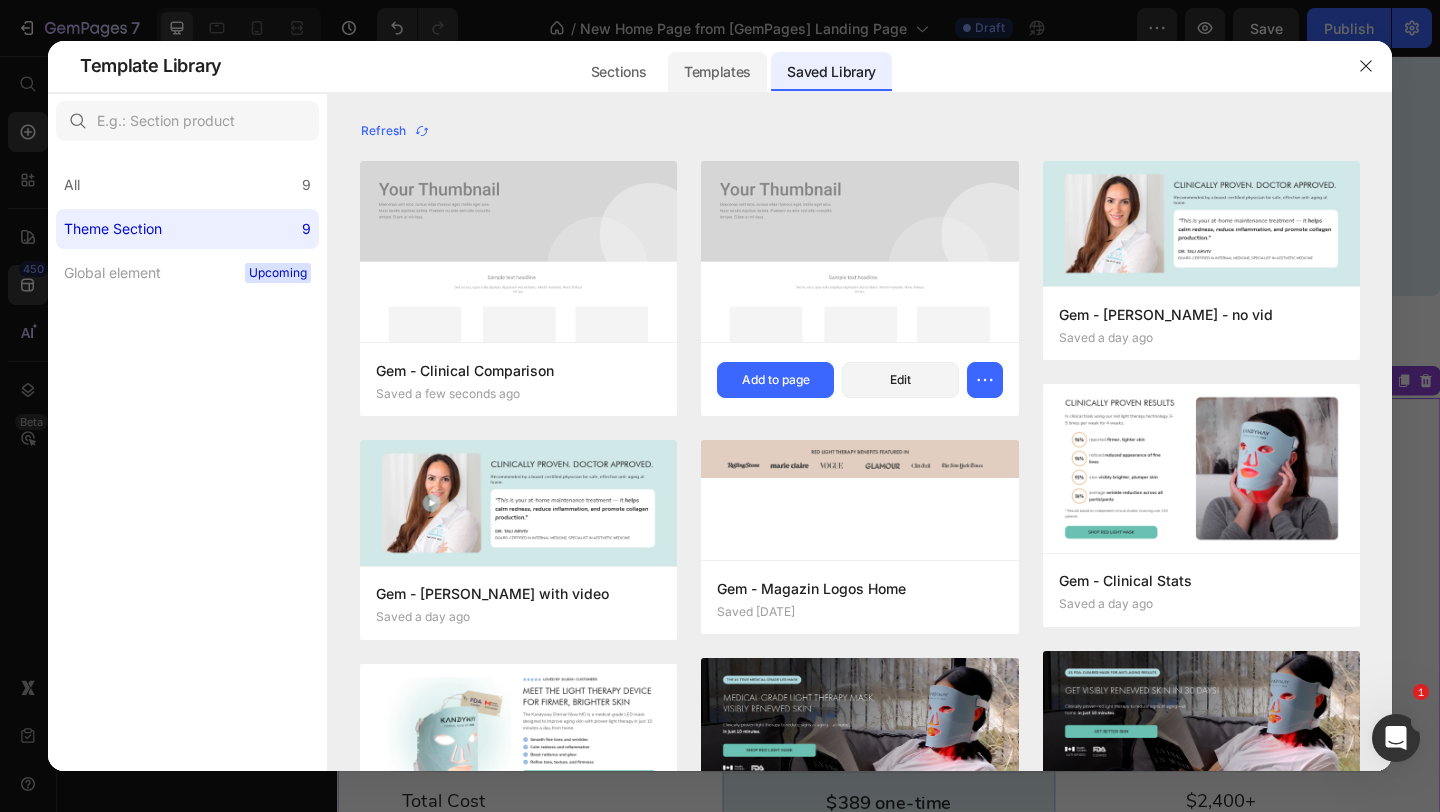 click on "Templates" 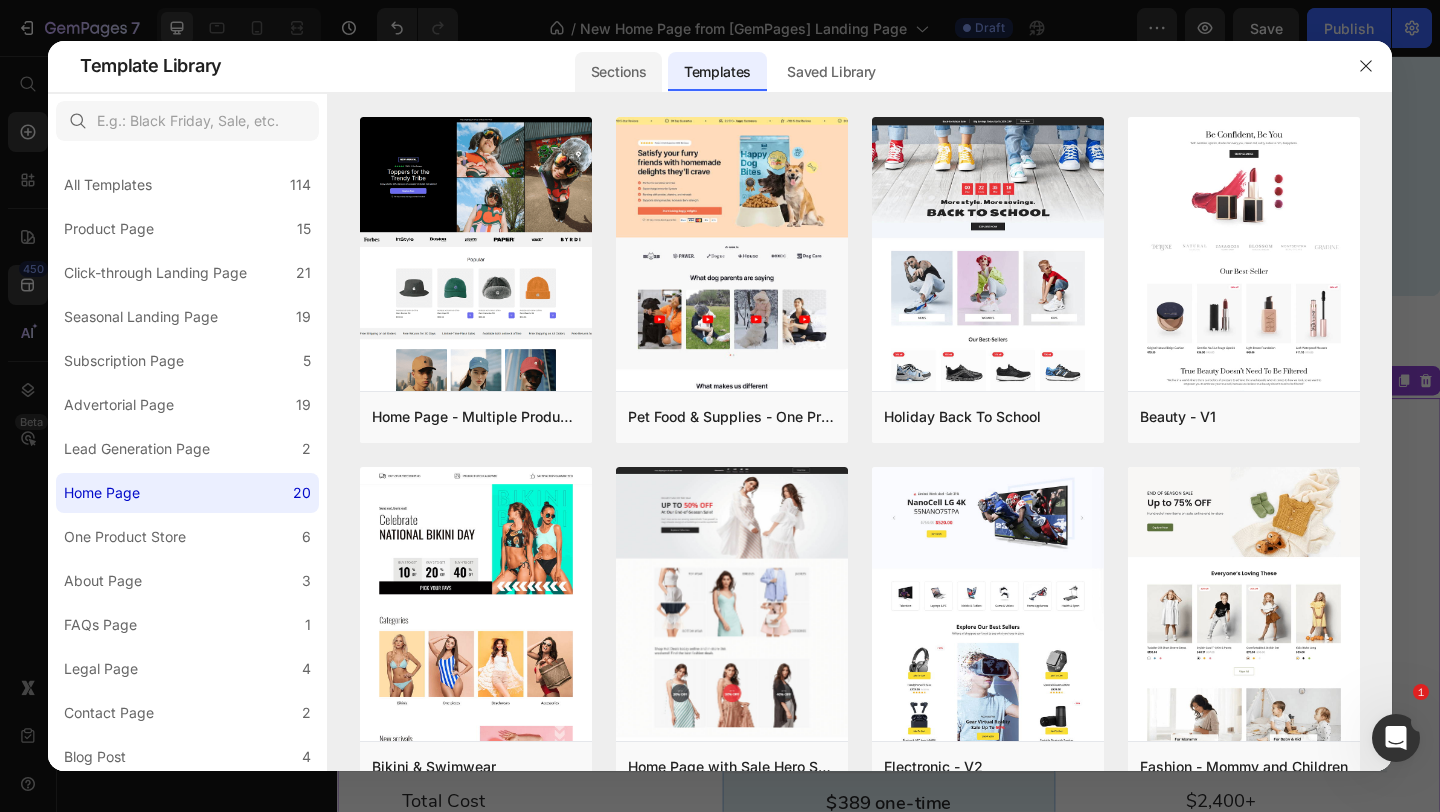 click on "Sections" 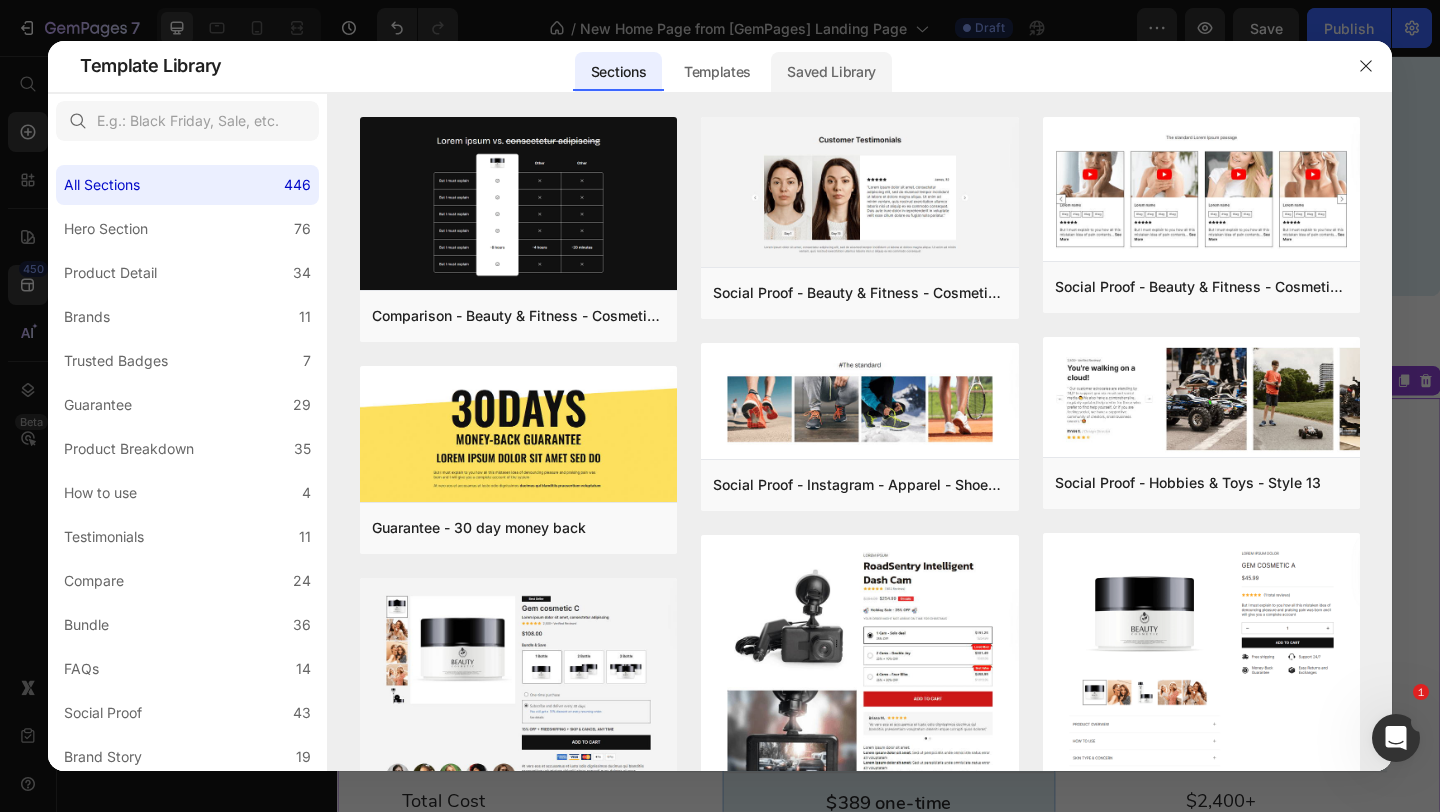 click on "Saved Library" 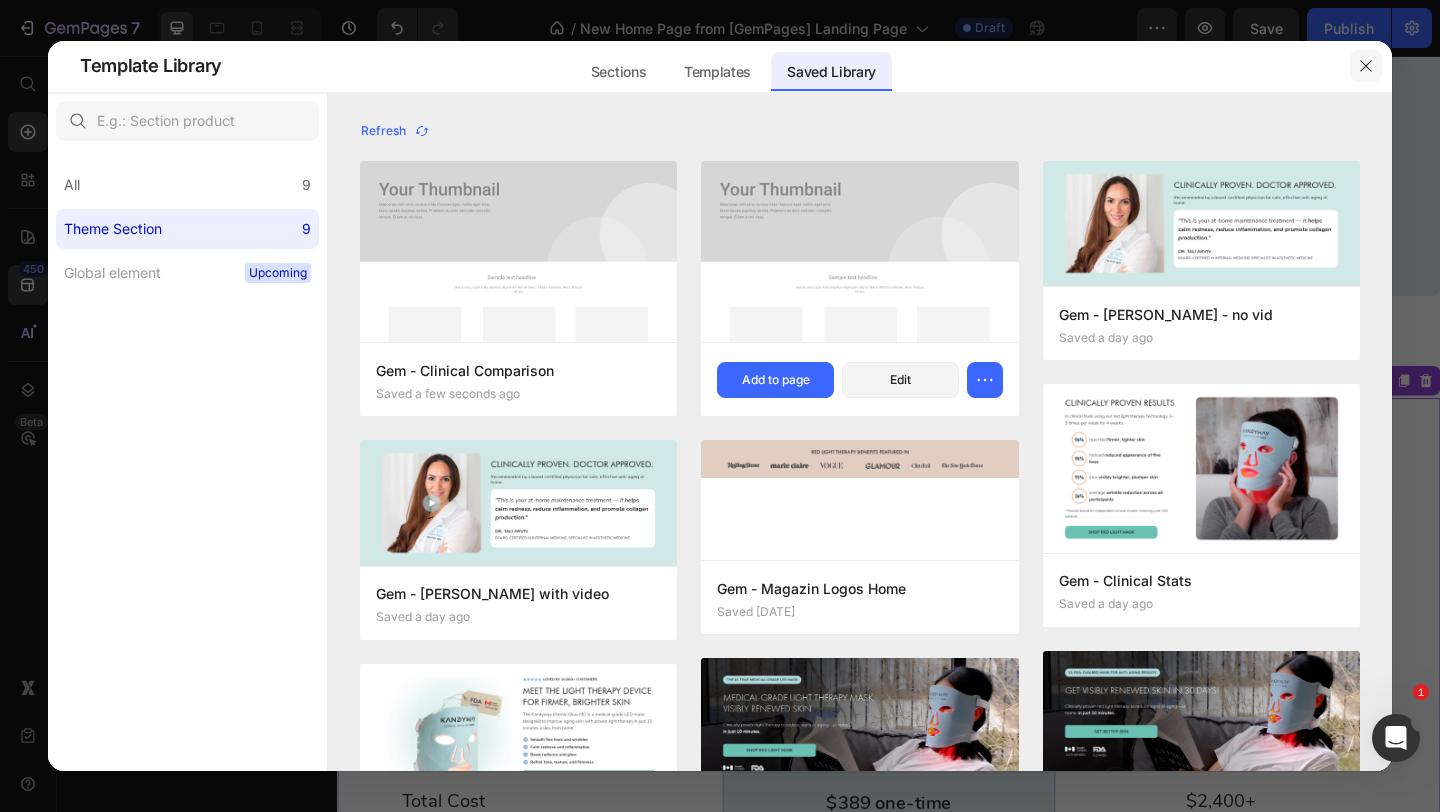 click 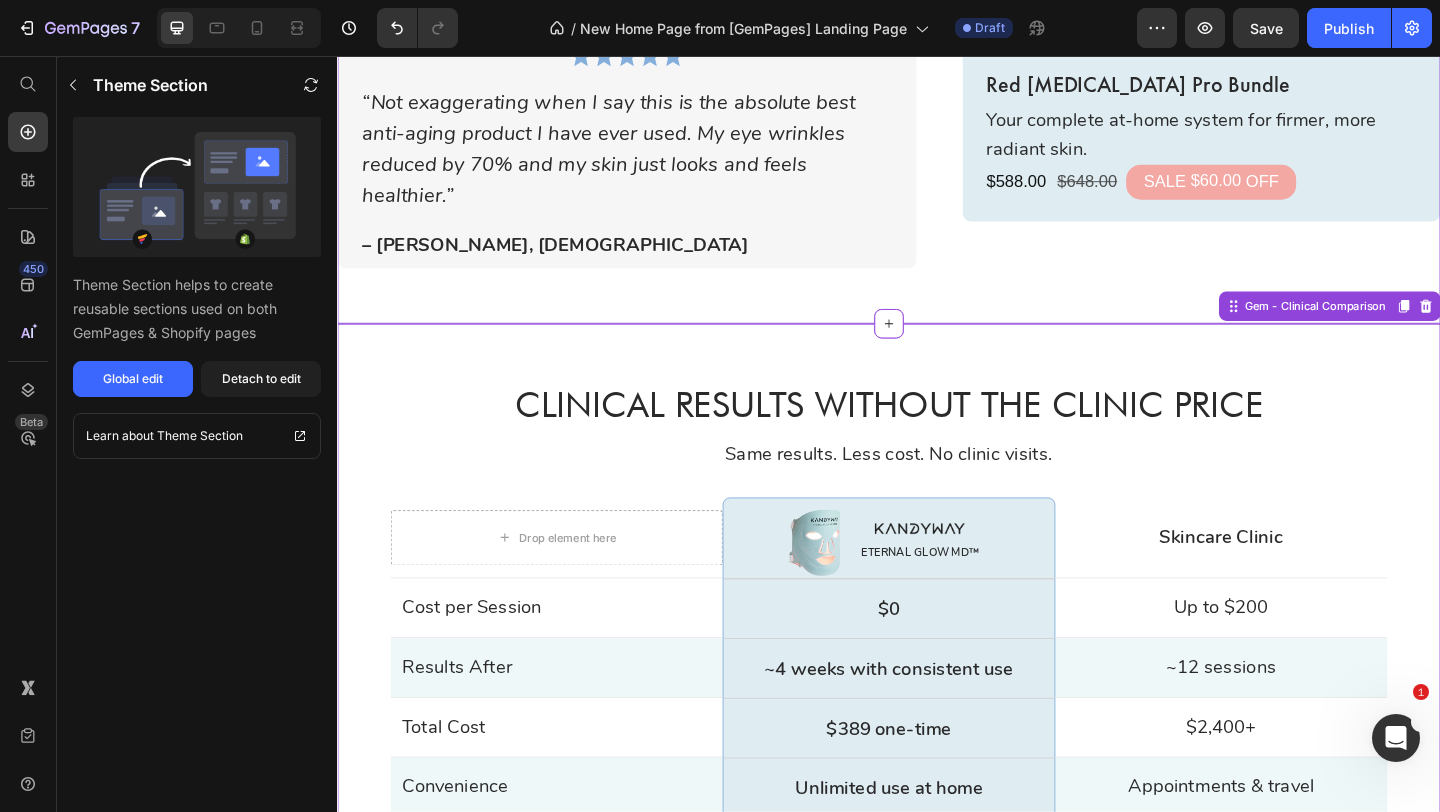 scroll, scrollTop: 4544, scrollLeft: 0, axis: vertical 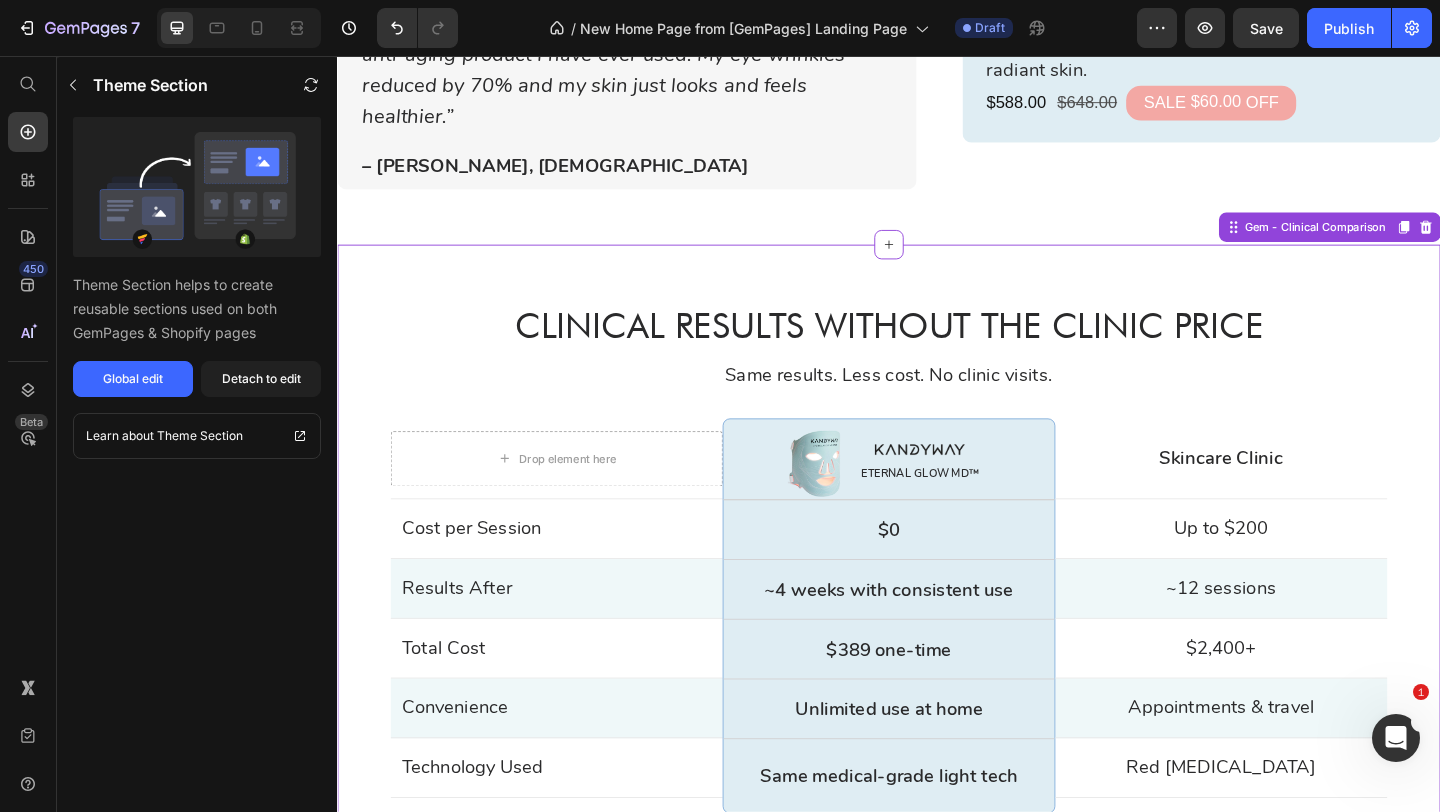 click on "$389 one-time" at bounding box center [936, 701] 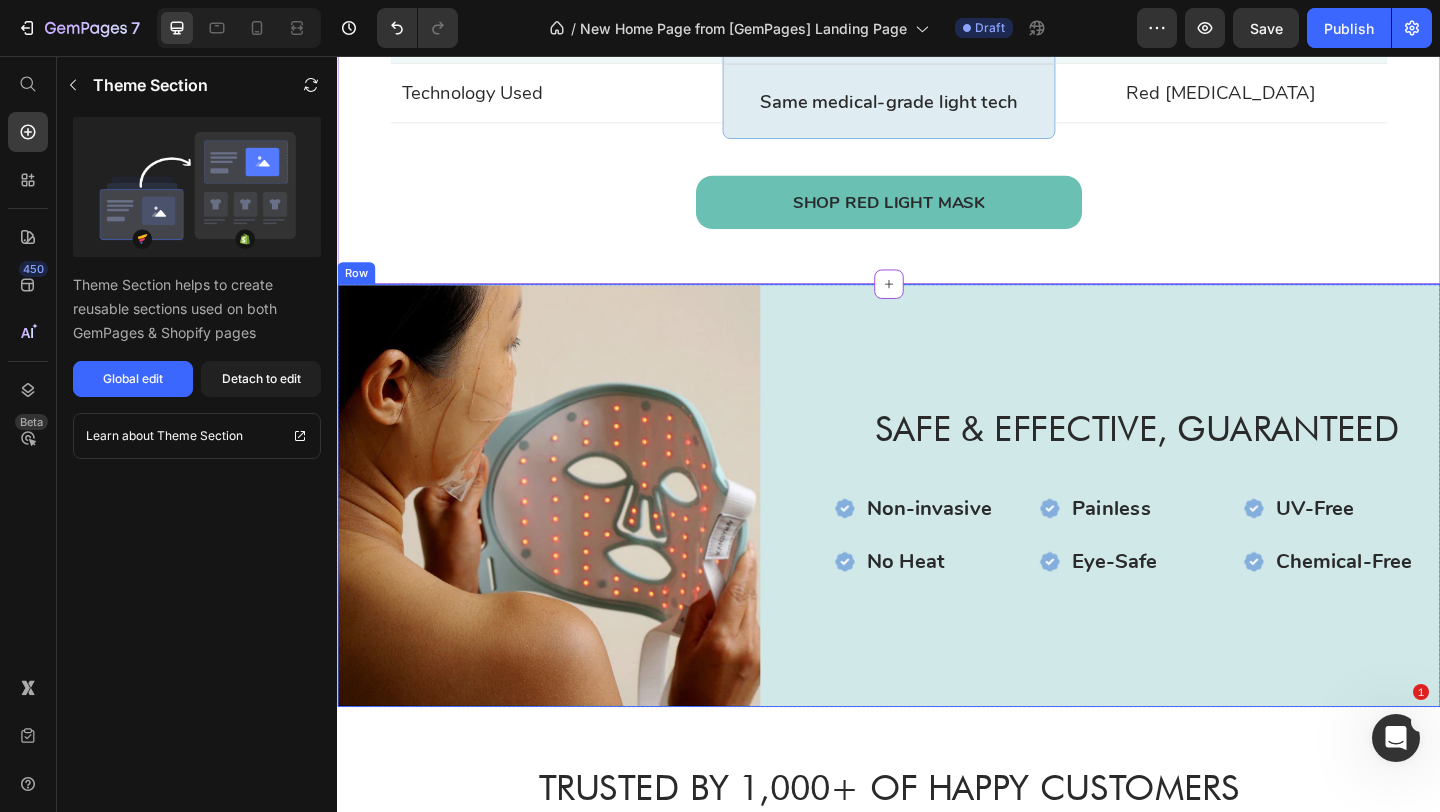 scroll, scrollTop: 5291, scrollLeft: 0, axis: vertical 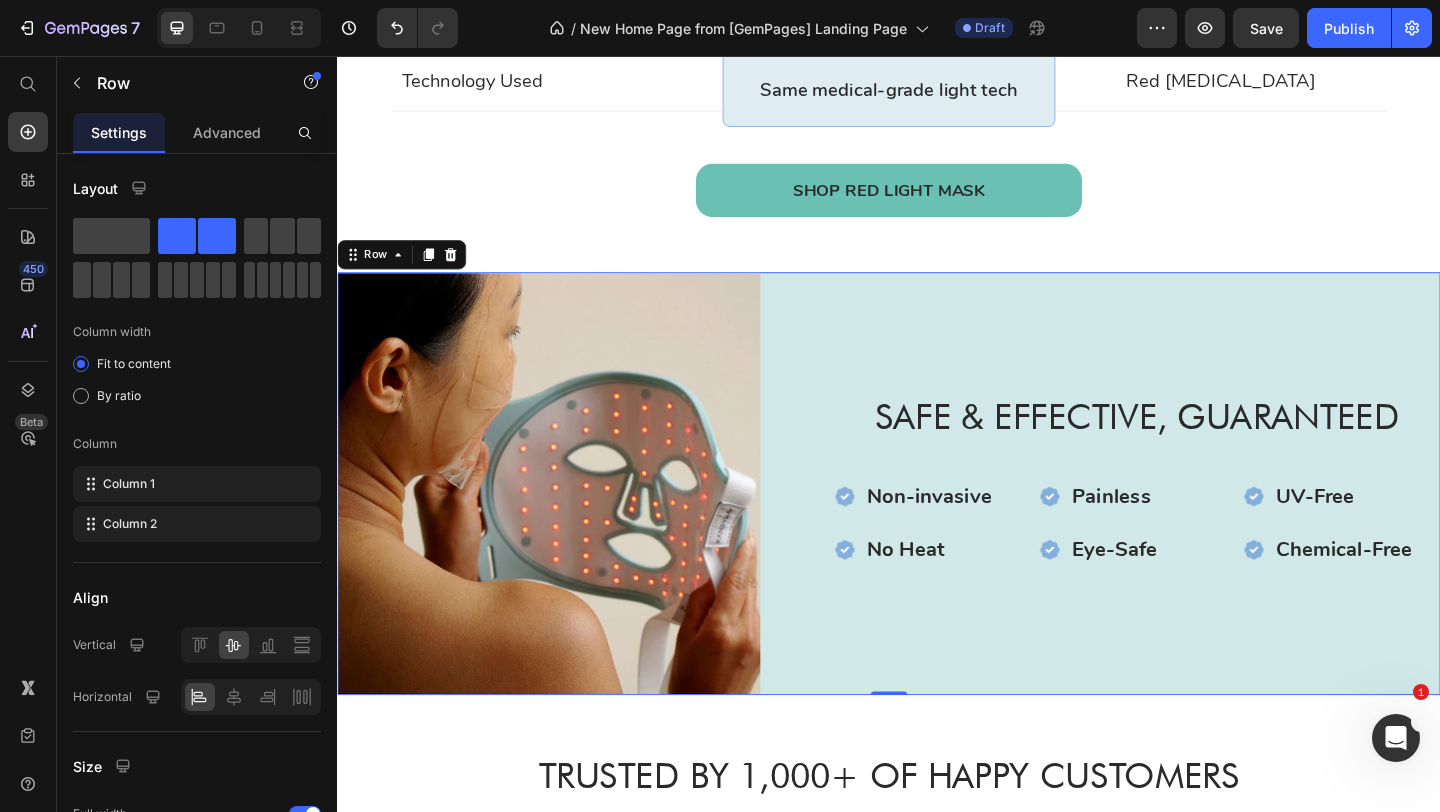 click on "Safe & Effective, Guaranteed Heading Image Non-invasive Text Block Row Row Image UV-Free Text Block Row Row Image Eye-Safe Text Block Row Row Image Painless Text Block Row Row Image No Heat Text Block Row Row Image Chemical-Free Text Block Row Row Row Row Image Non-invasive Text Block Row Image Painless Text Block Row Image UV-Free Text Block Row Row Image No Heat Text Block Row Image Eye-Safe Text Block Row Image Chemical-Free Text Block Row Row Row Row" at bounding box center [1207, 521] 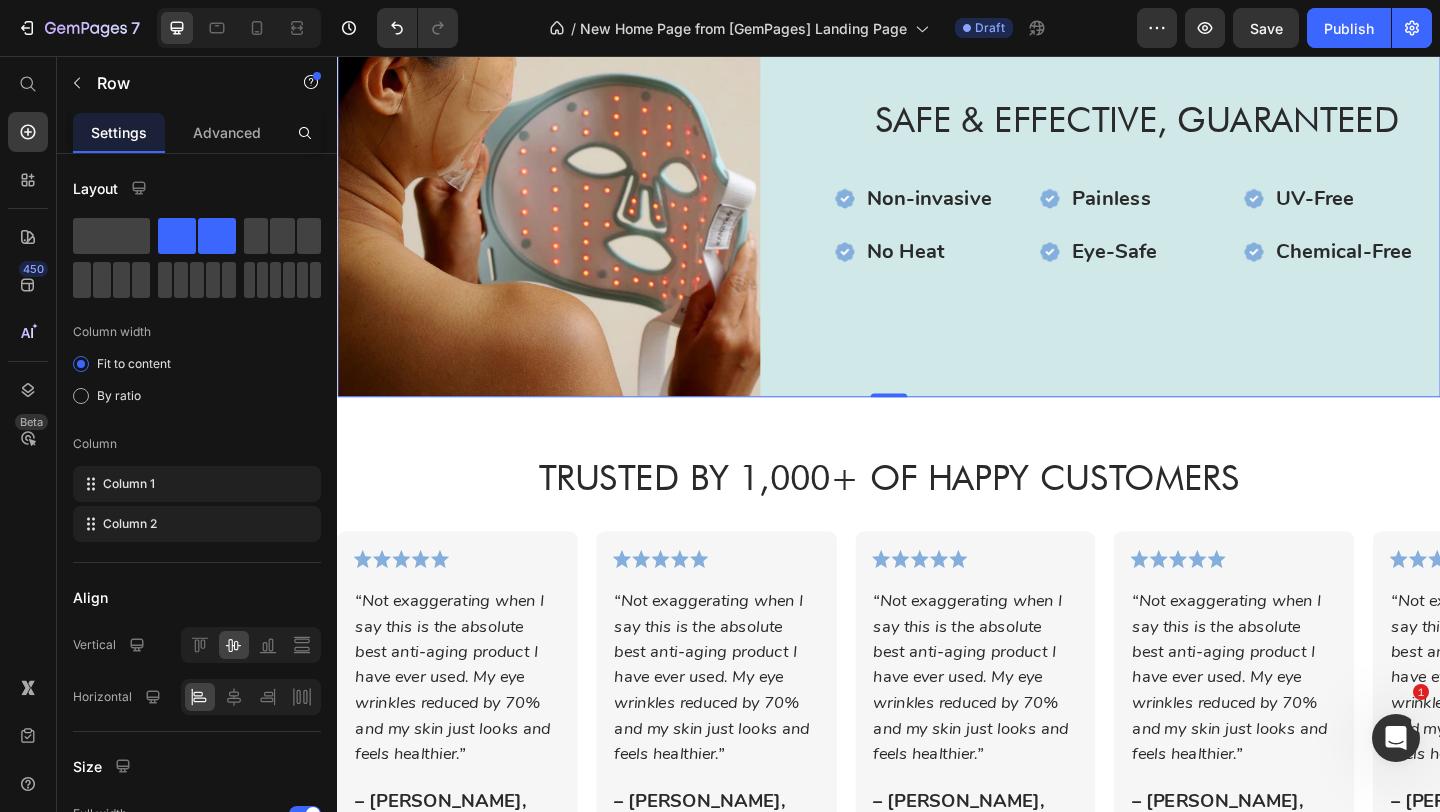 scroll, scrollTop: 5708, scrollLeft: 0, axis: vertical 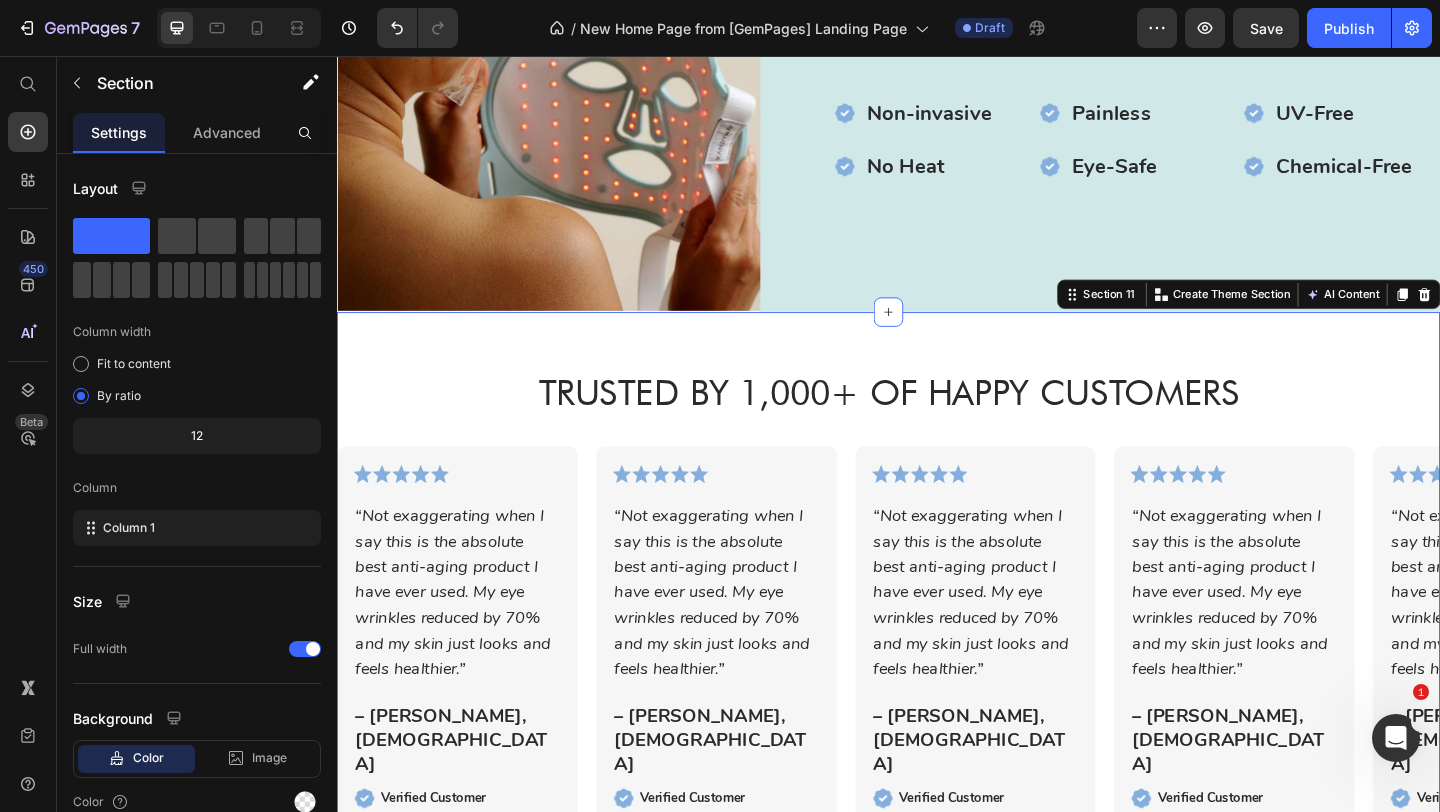 click on "Trusted by 1,000+ of Happy Customers Heading Row
Icon
Icon
Icon
Icon
Icon Icon List “Not exaggerating when I say this is the absolute best anti-aging product I have ever used. My eye wrinkles reduced by 70% and my skin just looks and feels healthier.” Text Block – Sophia, 52 yrs old Text Block Image Verified Customer Text Block Row Row
Icon
Icon
Icon
Icon
Icon Icon List “Not exaggerating when I say this is the absolute best anti-aging product I have ever used. My eye wrinkles reduced by 70% and my skin just looks and feels healthier.” Text Block – Sophia, 52 yrs old Text Block Image Verified Customer Text Block Row Row
Icon
Icon
Icon
Icon
Icon Icon List “Not exaggerating when I say this is the absolute best anti-aging product I have ever used. My eye wrinkles reduced by 70% and my skin just looks and feels healthier.” Text Block – Sophia, 52 yrs old Text Block Image Verified Customer Text Block Row Row
Icon
Icon
Icon" at bounding box center [937, 670] 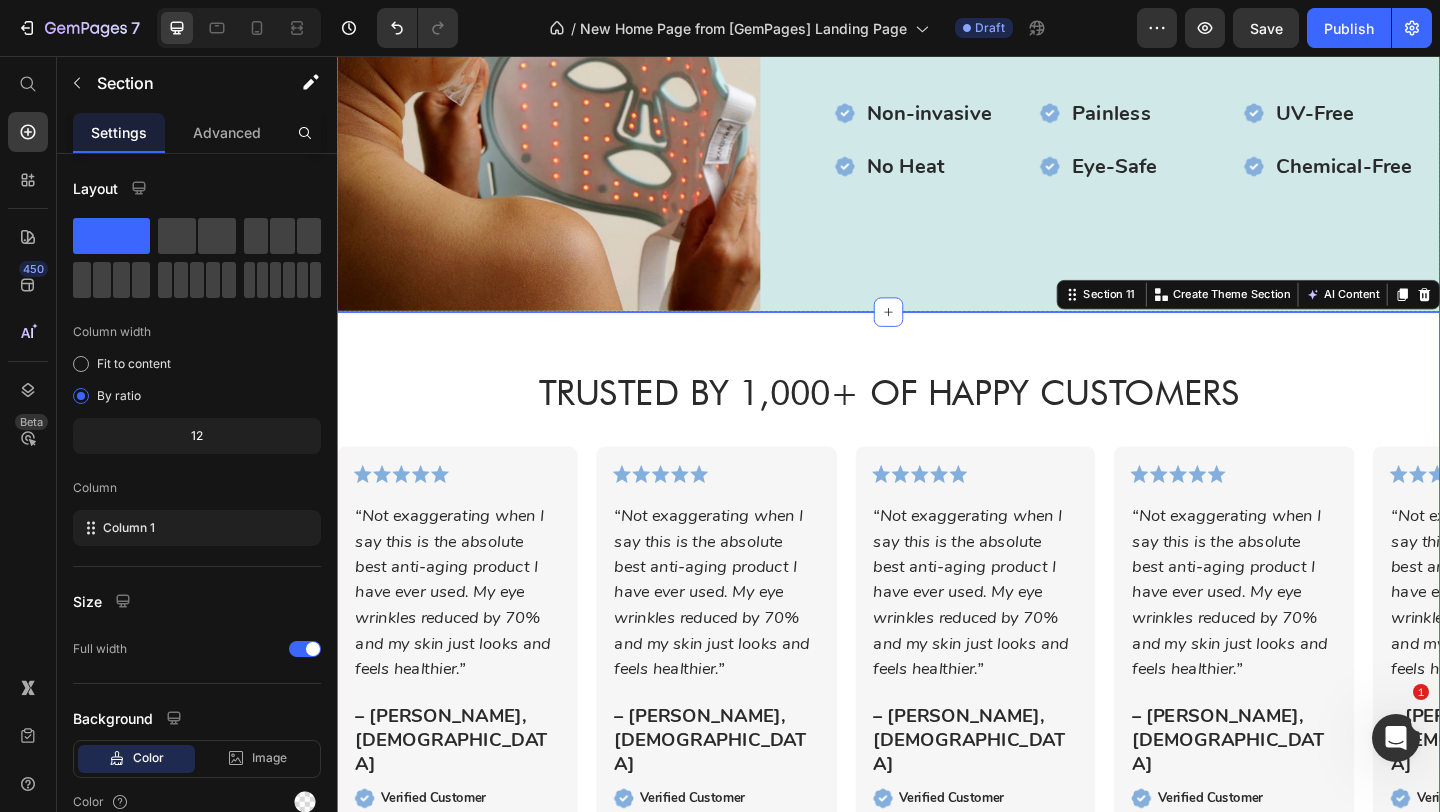 click on "Safe & Effective, Guaranteed Heading Image Non-invasive Text Block Row Row Image UV-Free Text Block Row Row Image Eye-Safe Text Block Row Row Image Painless Text Block Row Row Image No Heat Text Block Row Row Image Chemical-Free Text Block Row Row Row Row Image Non-invasive Text Block Row Image Painless Text Block Row Image UV-Free Text Block Row Row Image No Heat Text Block Row Image Eye-Safe Text Block Row Image Chemical-Free Text Block Row Row Row Row" at bounding box center (1207, 104) 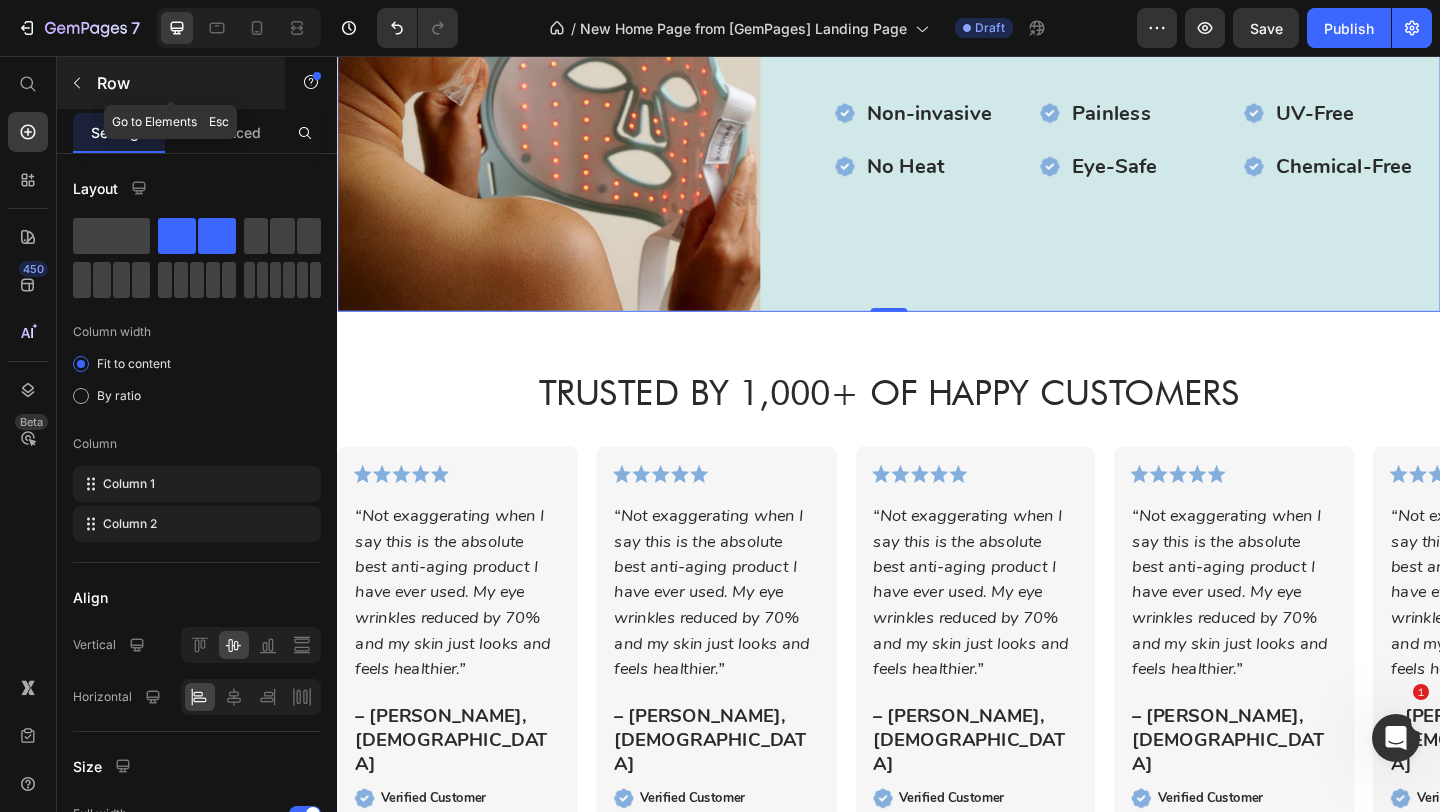 click 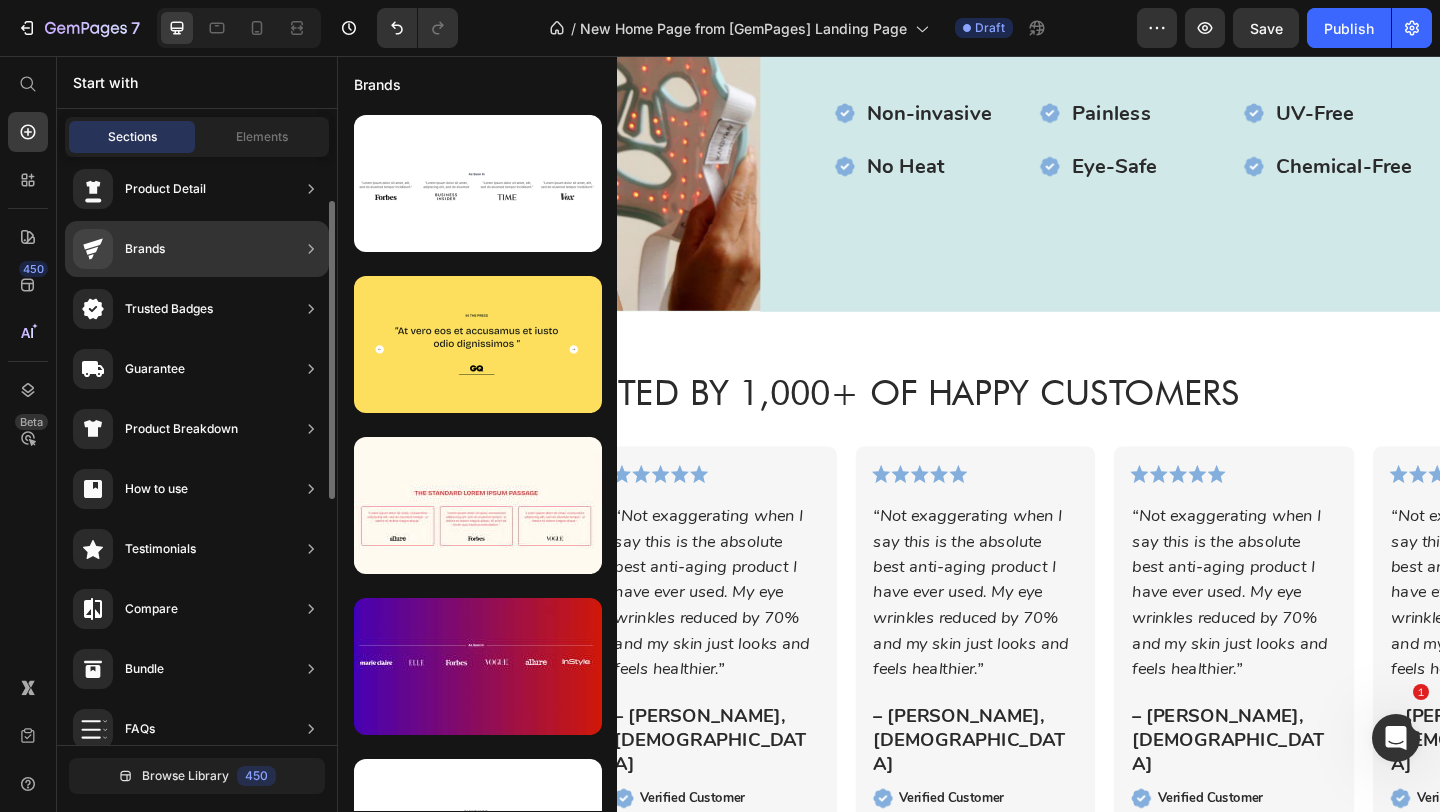 scroll, scrollTop: 113, scrollLeft: 0, axis: vertical 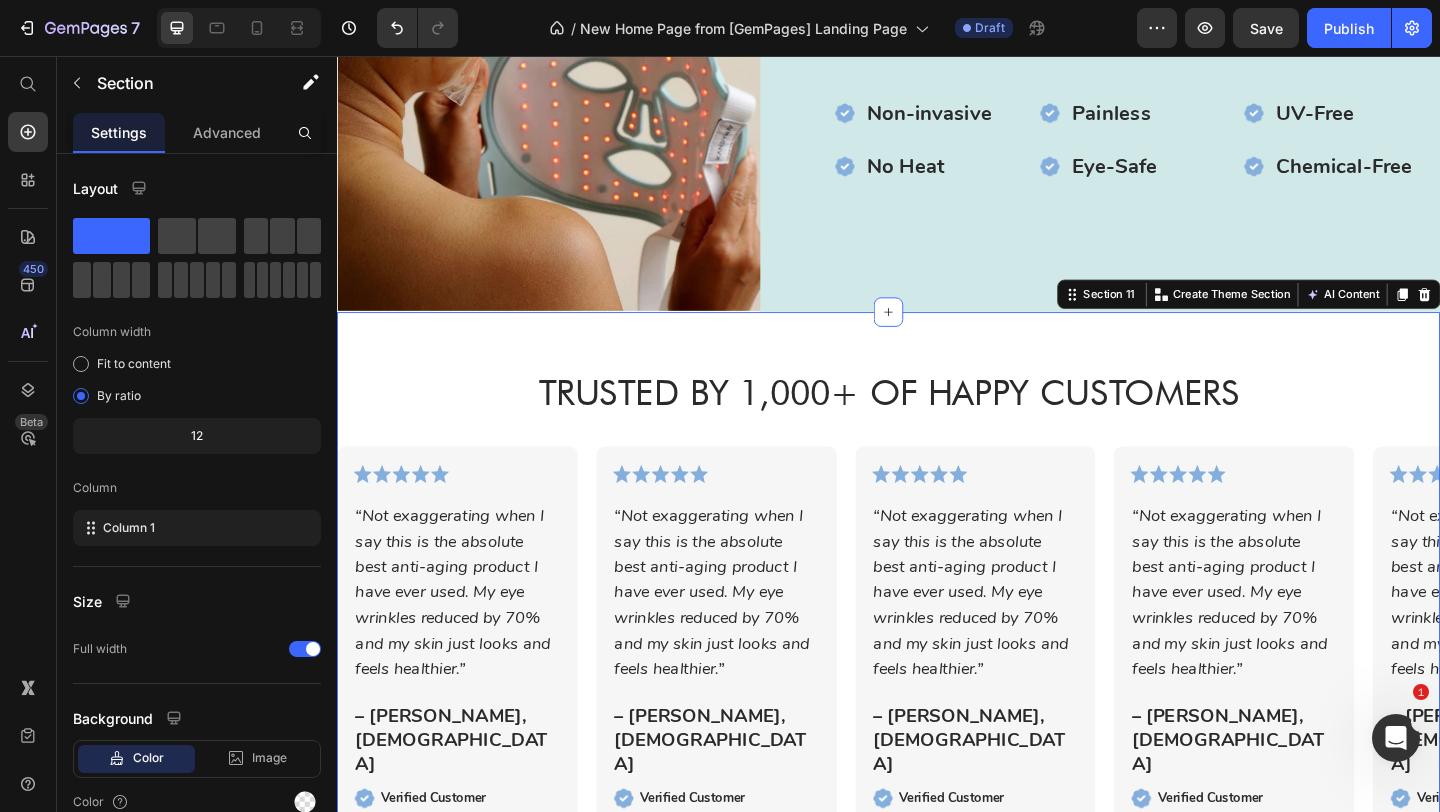 click on "Trusted by 1,000+ of Happy Customers Heading Row
Icon
Icon
Icon
Icon
Icon Icon List “Not exaggerating when I say this is the absolute best anti-aging product I have ever used. My eye wrinkles reduced by 70% and my skin just looks and feels healthier.” Text Block – Sophia, 52 yrs old Text Block Image Verified Customer Text Block Row Row
Icon
Icon
Icon
Icon
Icon Icon List “Not exaggerating when I say this is the absolute best anti-aging product I have ever used. My eye wrinkles reduced by 70% and my skin just looks and feels healthier.” Text Block – Sophia, 52 yrs old Text Block Image Verified Customer Text Block Row Row
Icon
Icon
Icon
Icon
Icon Icon List “Not exaggerating when I say this is the absolute best anti-aging product I have ever used. My eye wrinkles reduced by 70% and my skin just looks and feels healthier.” Text Block – Sophia, 52 yrs old Text Block Image Verified Customer Text Block Row Row
Icon
Icon
Icon" at bounding box center [937, 670] 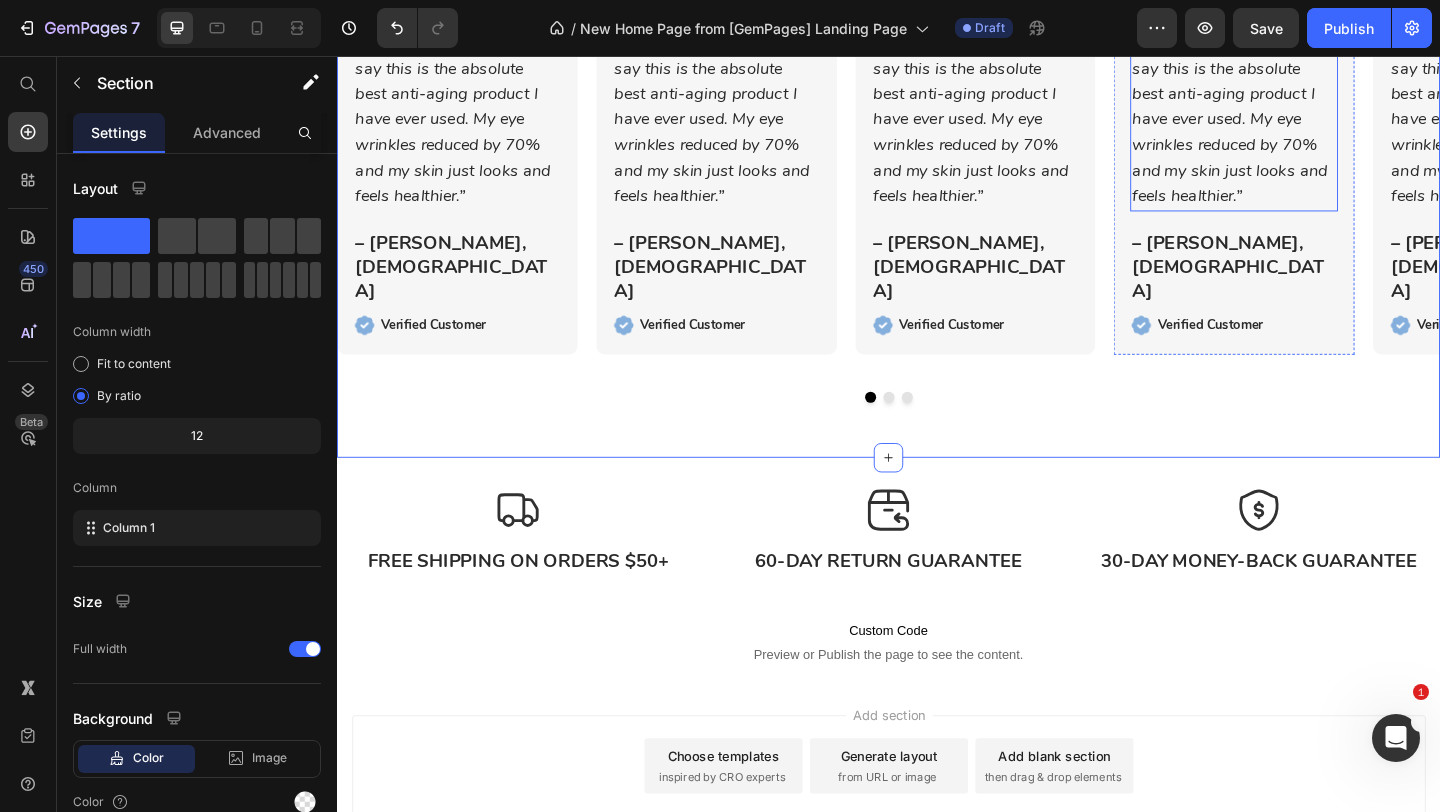 scroll, scrollTop: 6280, scrollLeft: 0, axis: vertical 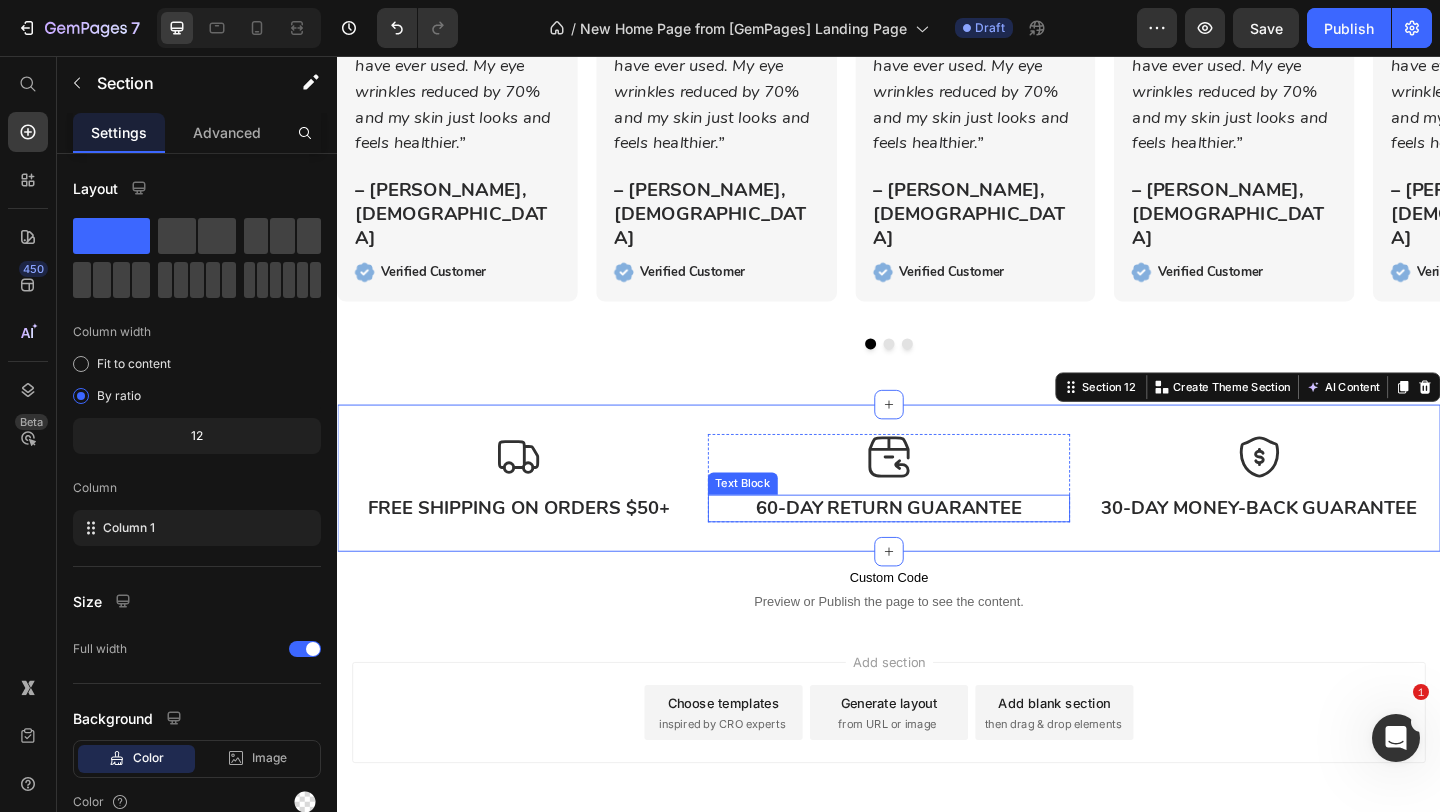 click on "60-Day Return Guarantee" at bounding box center [937, 548] 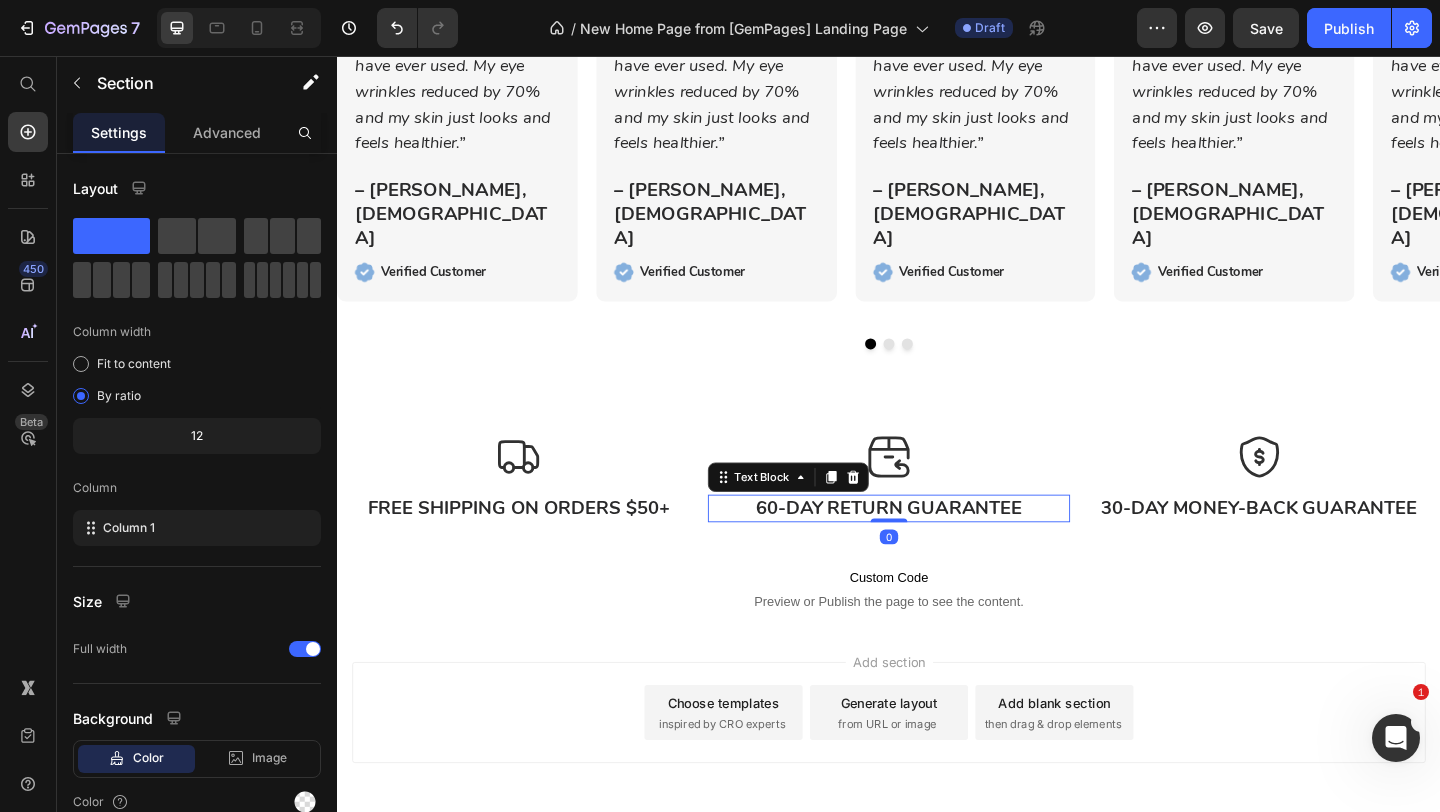 click on "60-Day Return Guarantee" at bounding box center (937, 548) 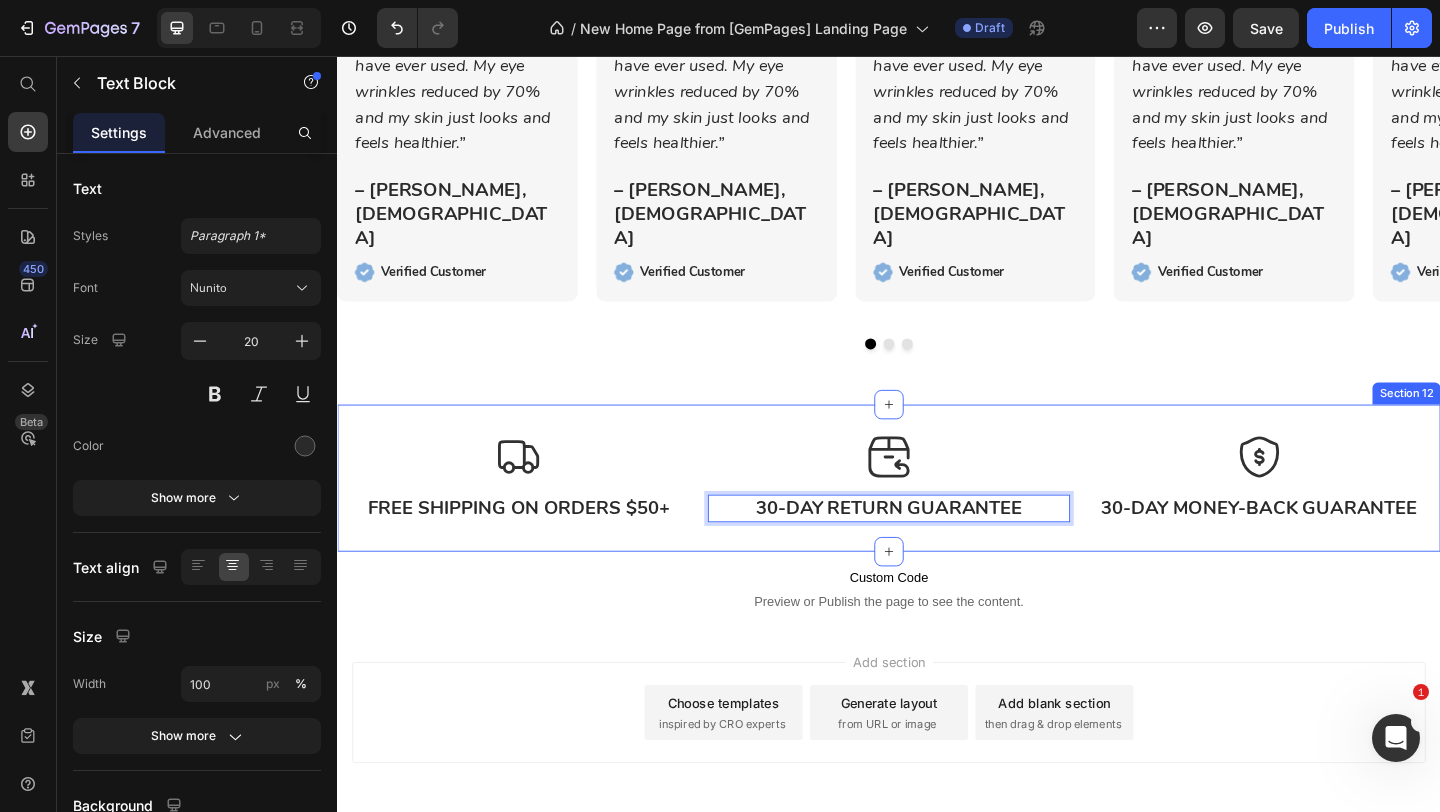 click on "Icon Free Shipping on Orders $50+ Text Block Row
Icon 30-Day Return Guarantee Text Block   0 Row
Icon 30-Day Money-Back Guarantee Text Block Row Row Row Section 12" at bounding box center (937, 515) 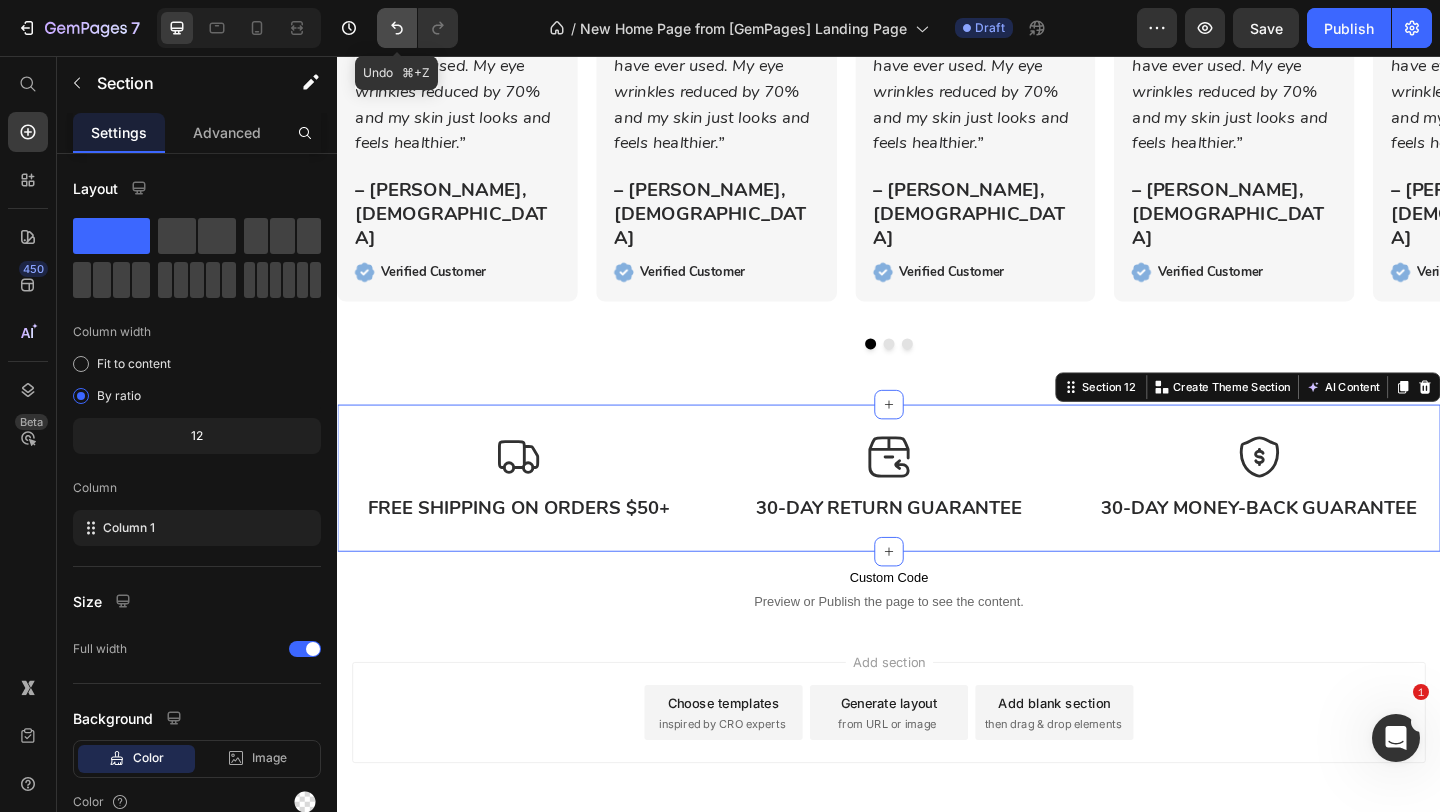 click 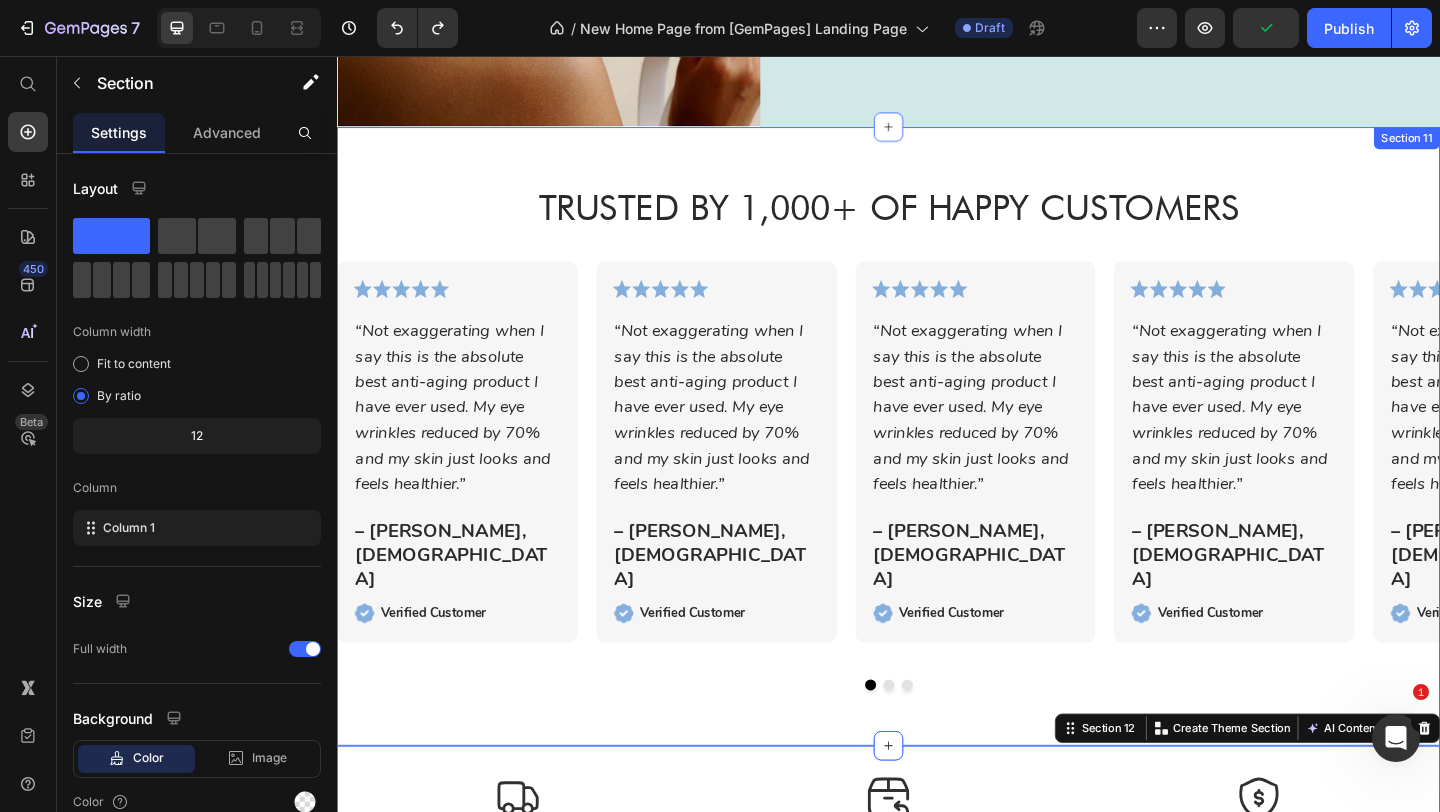 scroll, scrollTop: 5893, scrollLeft: 0, axis: vertical 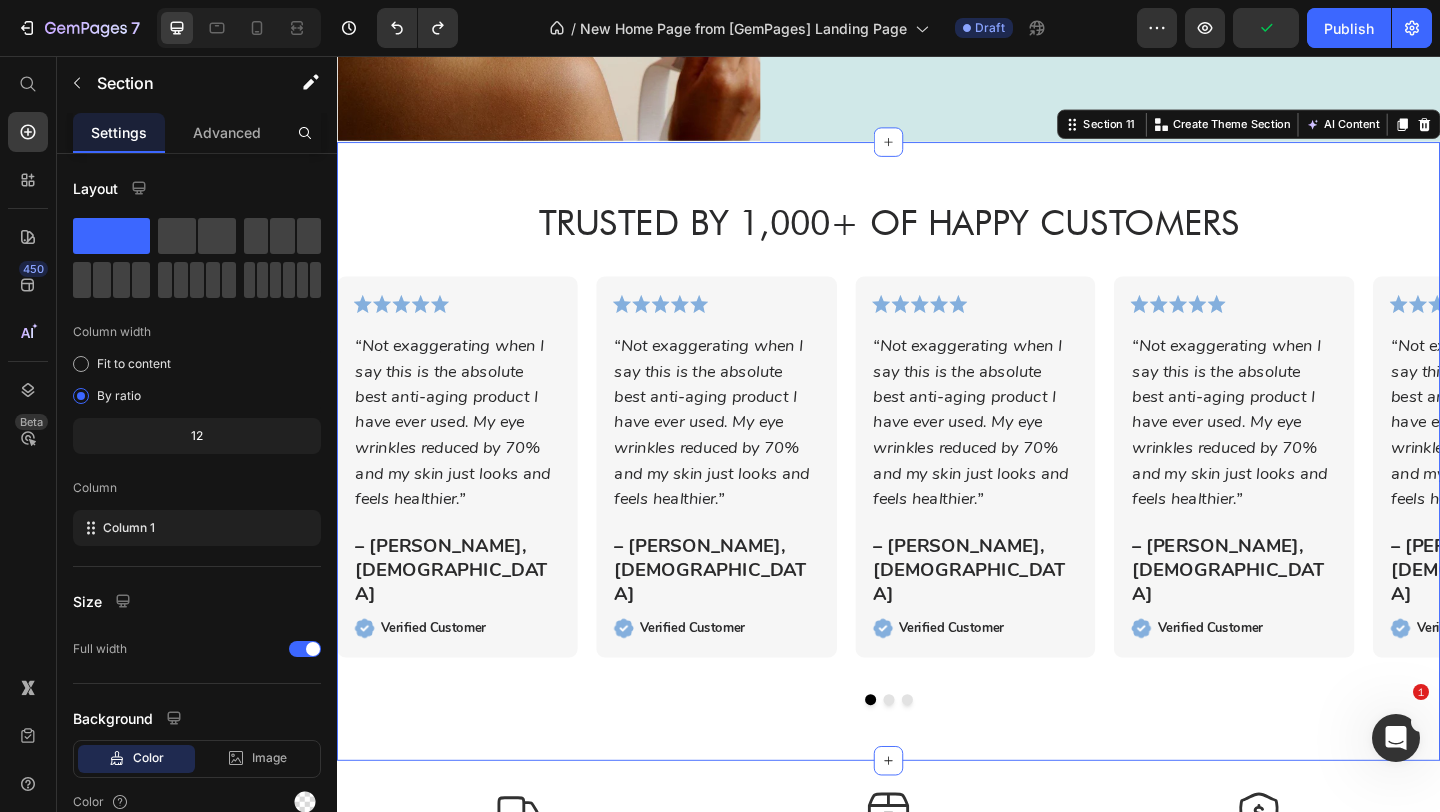 click on "Trusted by 1,000+ of Happy Customers Heading Row
Icon
Icon
Icon
Icon
Icon Icon List “Not exaggerating when I say this is the absolute best anti-aging product I have ever used. My eye wrinkles reduced by 70% and my skin just looks and feels healthier.” Text Block – Sophia, 52 yrs old Text Block Image Verified Customer Text Block Row Row
Icon
Icon
Icon
Icon
Icon Icon List “Not exaggerating when I say this is the absolute best anti-aging product I have ever used. My eye wrinkles reduced by 70% and my skin just looks and feels healthier.” Text Block – Sophia, 52 yrs old Text Block Image Verified Customer Text Block Row Row
Icon
Icon
Icon
Icon
Icon Icon List “Not exaggerating when I say this is the absolute best anti-aging product I have ever used. My eye wrinkles reduced by 70% and my skin just looks and feels healthier.” Text Block – Sophia, 52 yrs old Text Block Image Verified Customer Text Block Row Row
Icon
Icon
Icon" at bounding box center (937, 485) 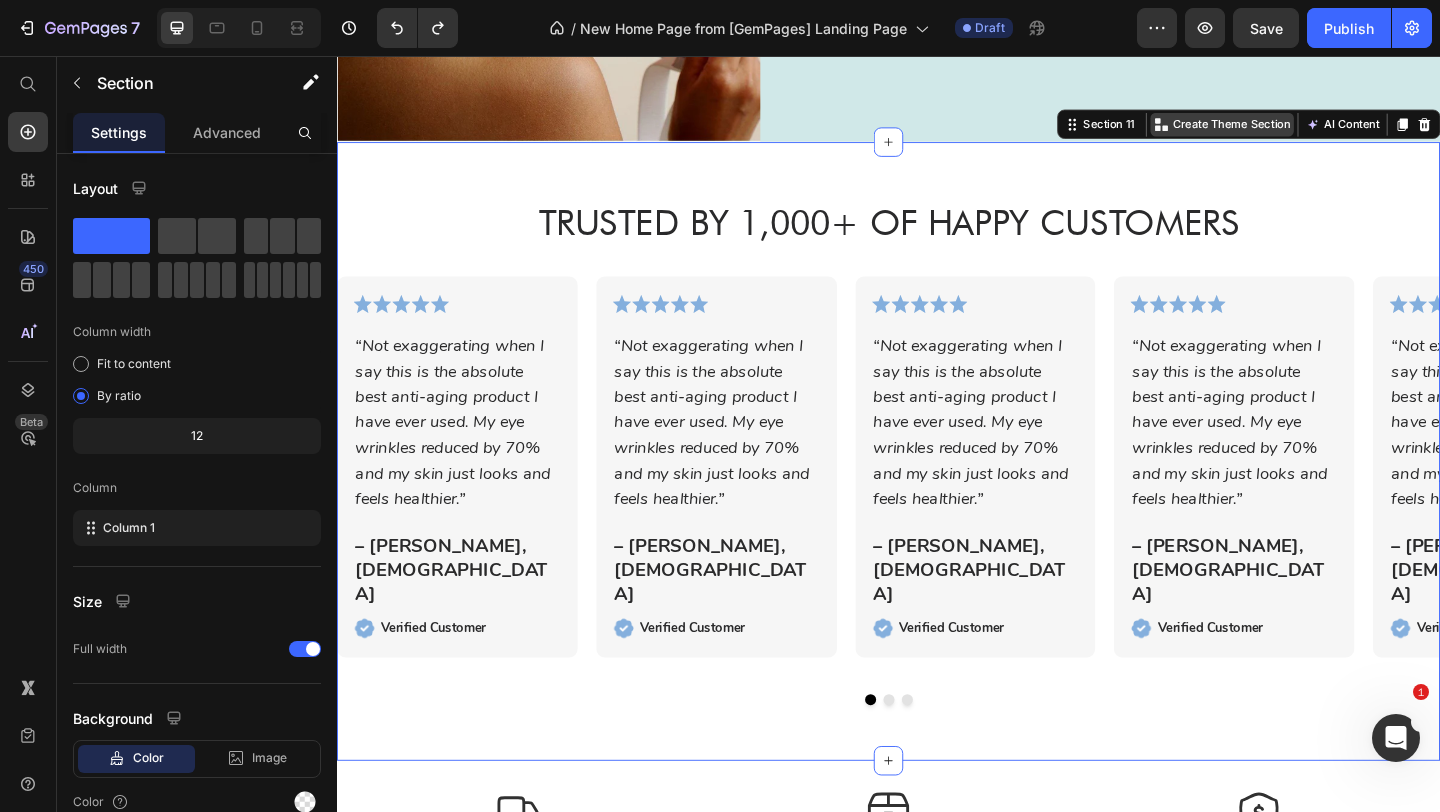 click on "Create Theme Section" at bounding box center [1310, 130] 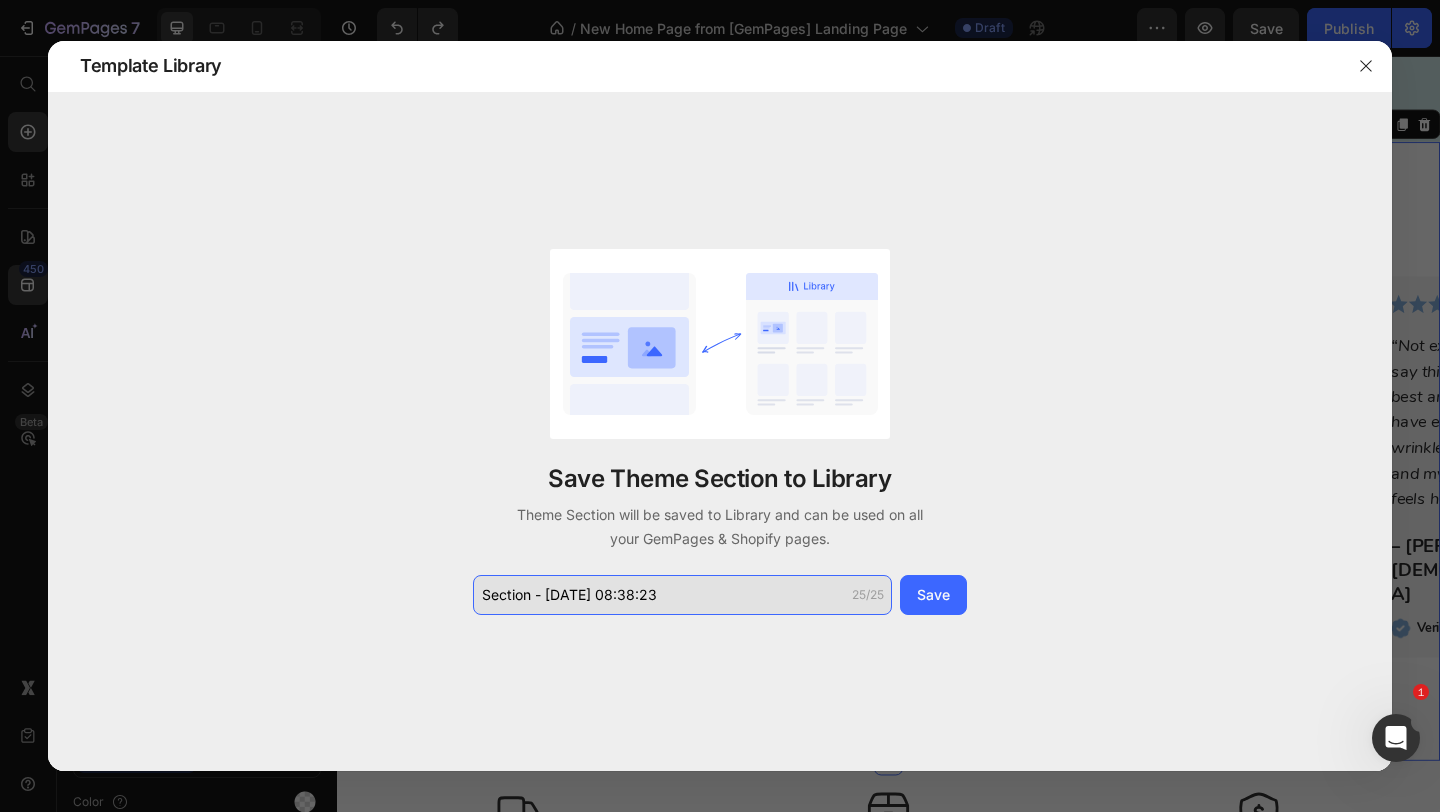 click on "Section - Jul 11 08:38:23" 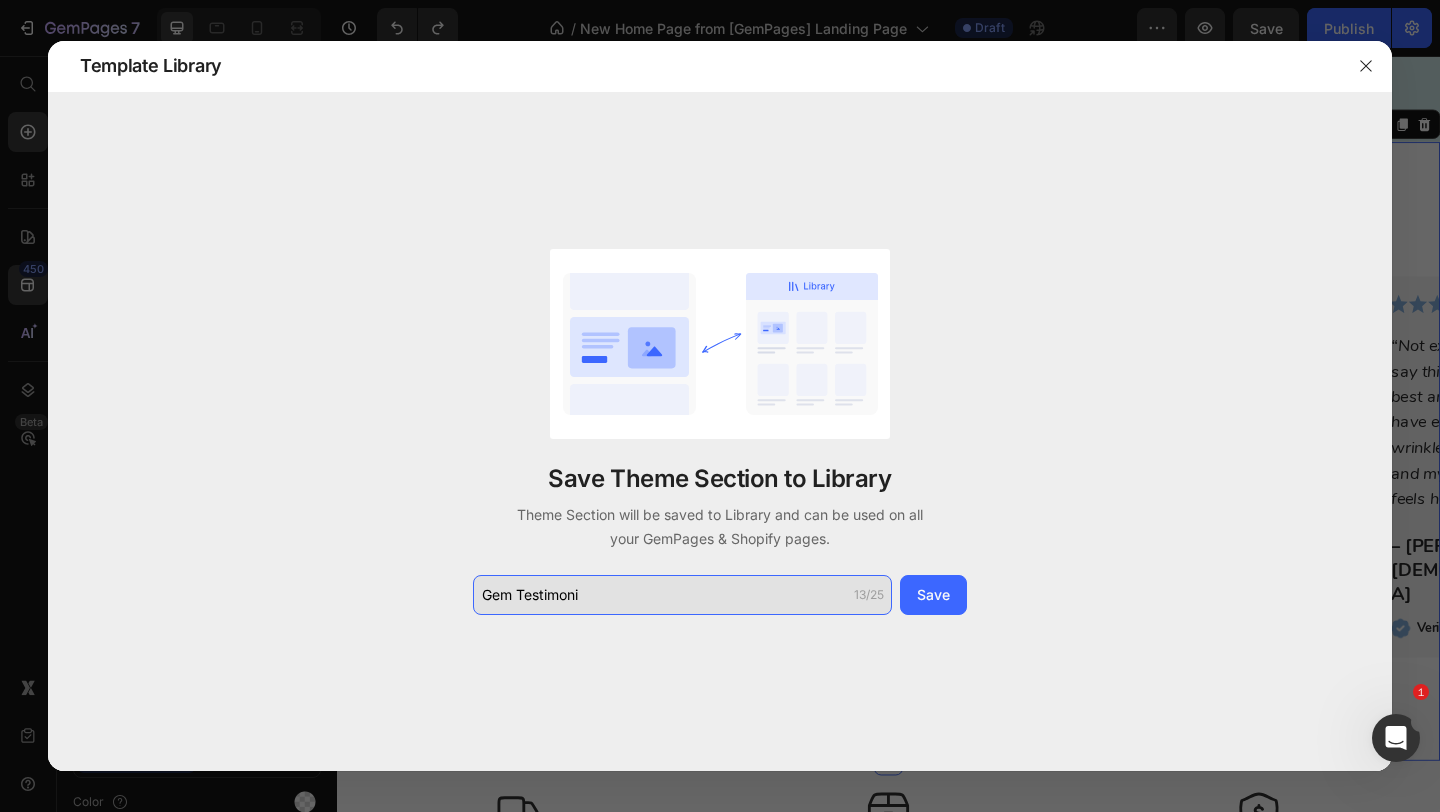click on "Gem Testimoni" 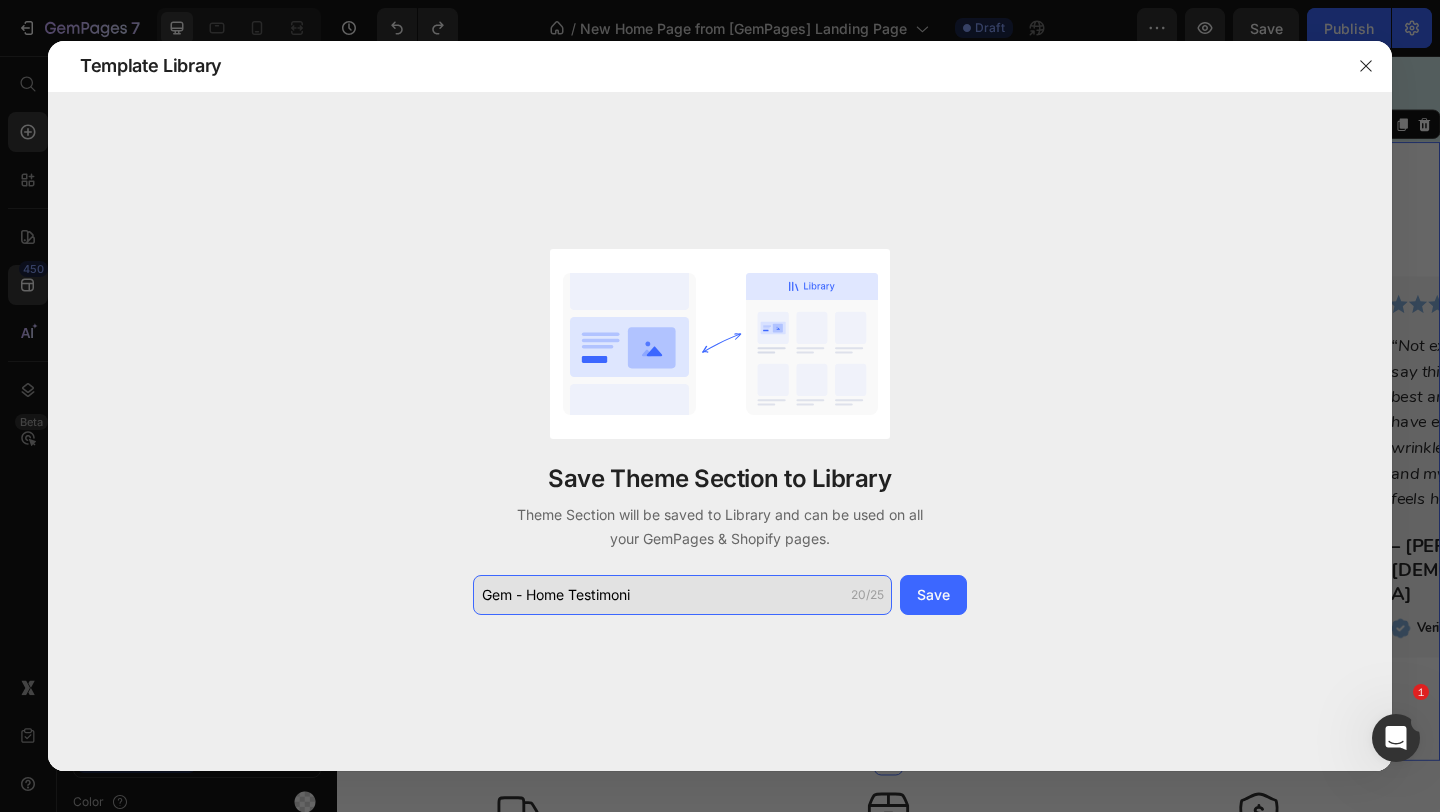 click on "Gem - Home Testimoni" 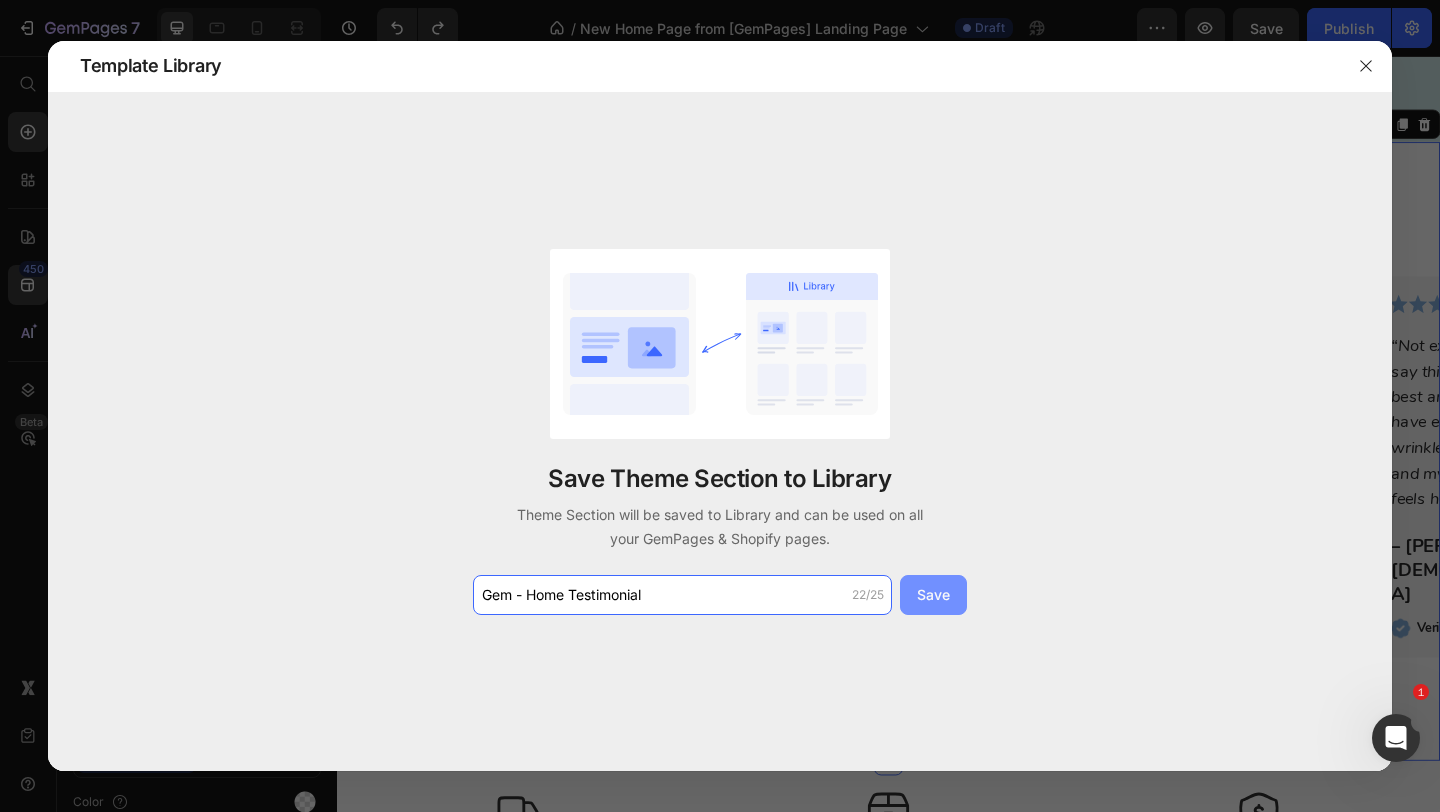 type on "Gem - Home Testimonial" 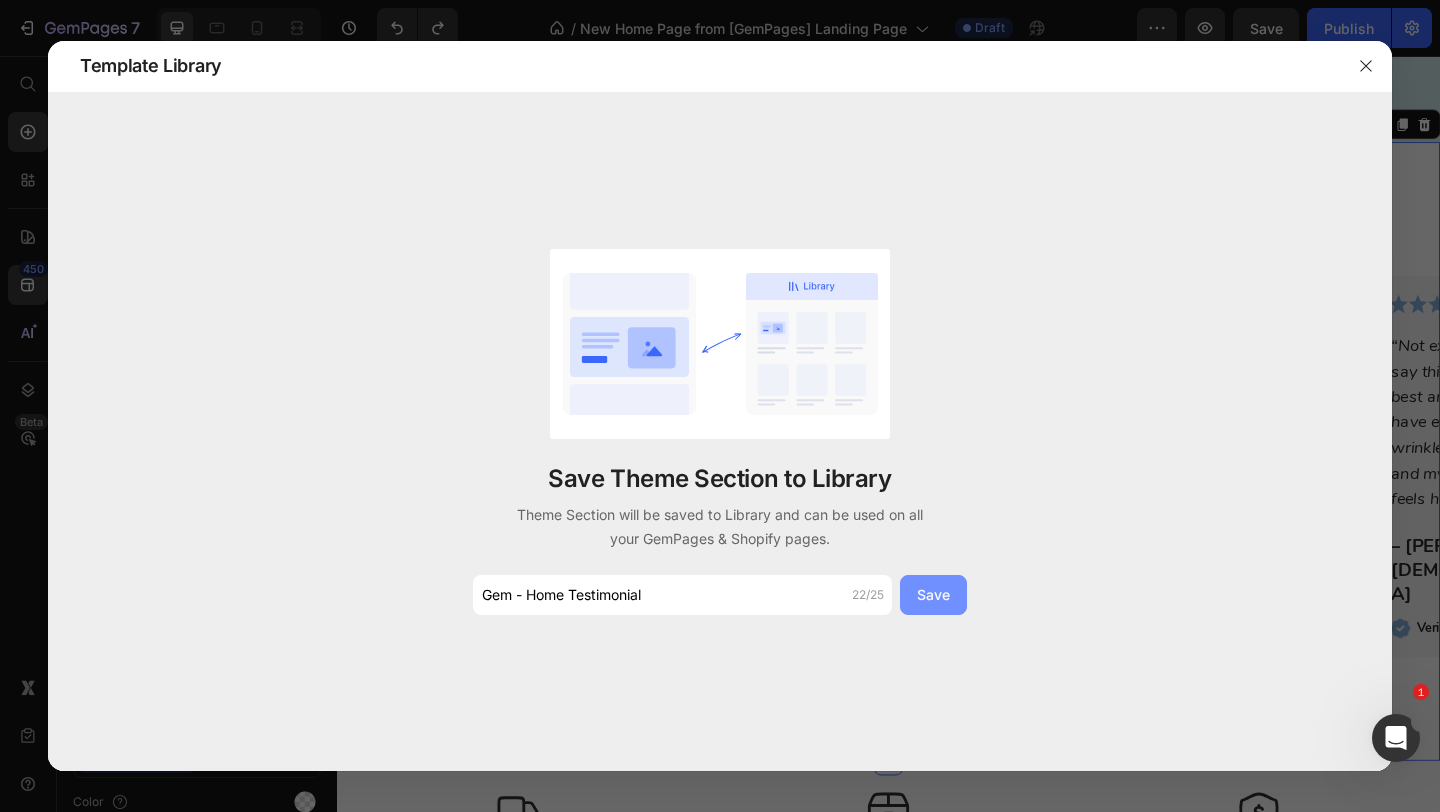 click on "Save" at bounding box center [933, 594] 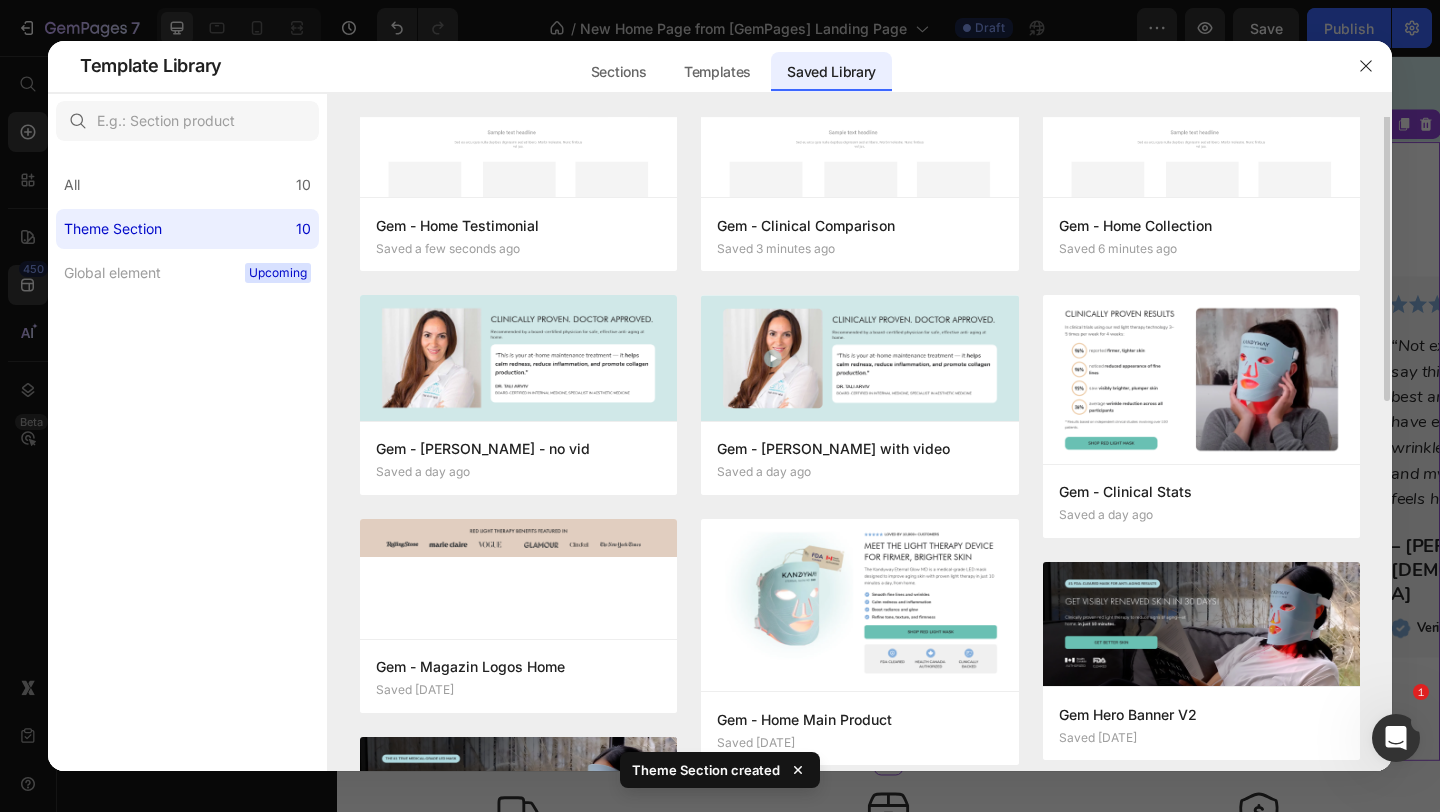 scroll, scrollTop: 0, scrollLeft: 0, axis: both 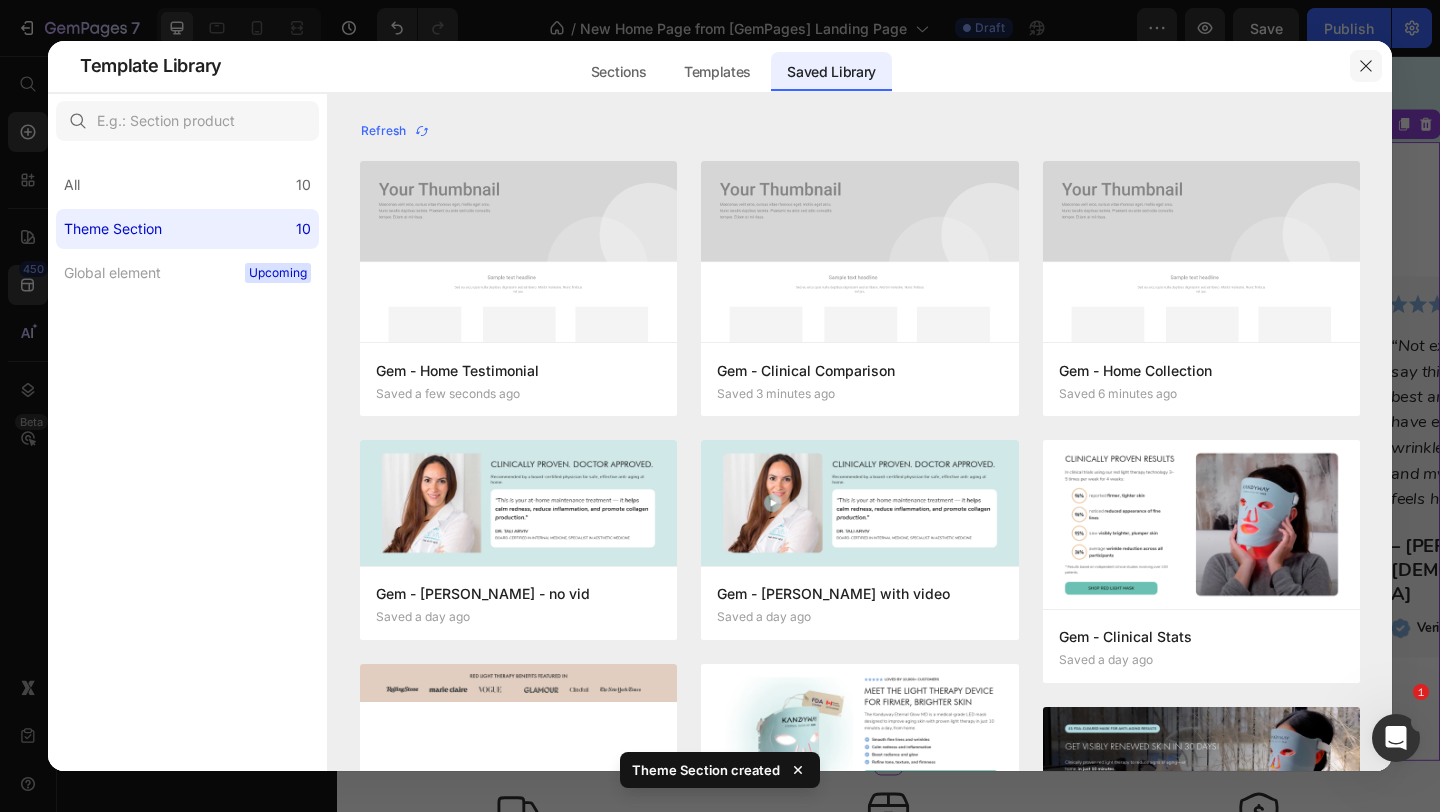 click 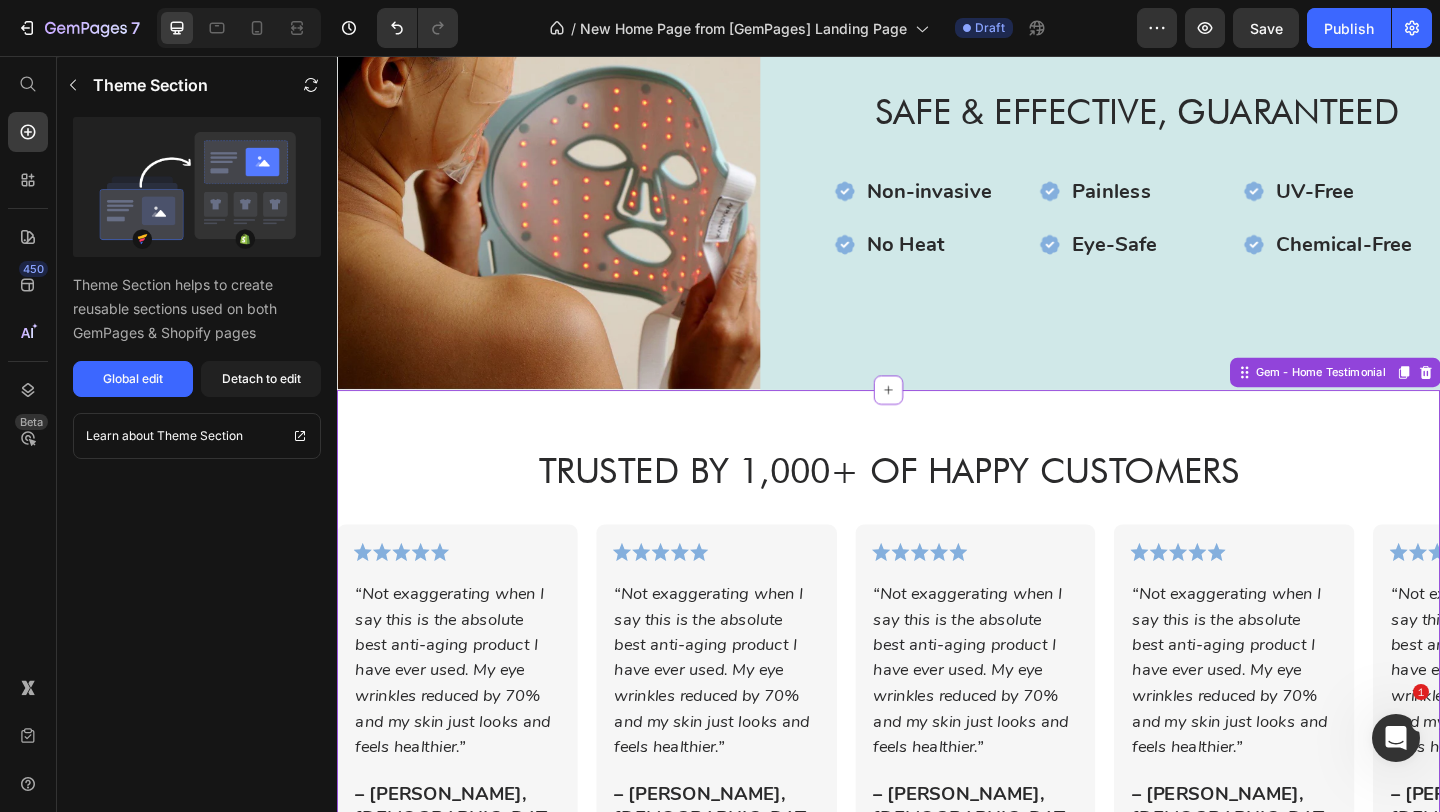 scroll, scrollTop: 5602, scrollLeft: 0, axis: vertical 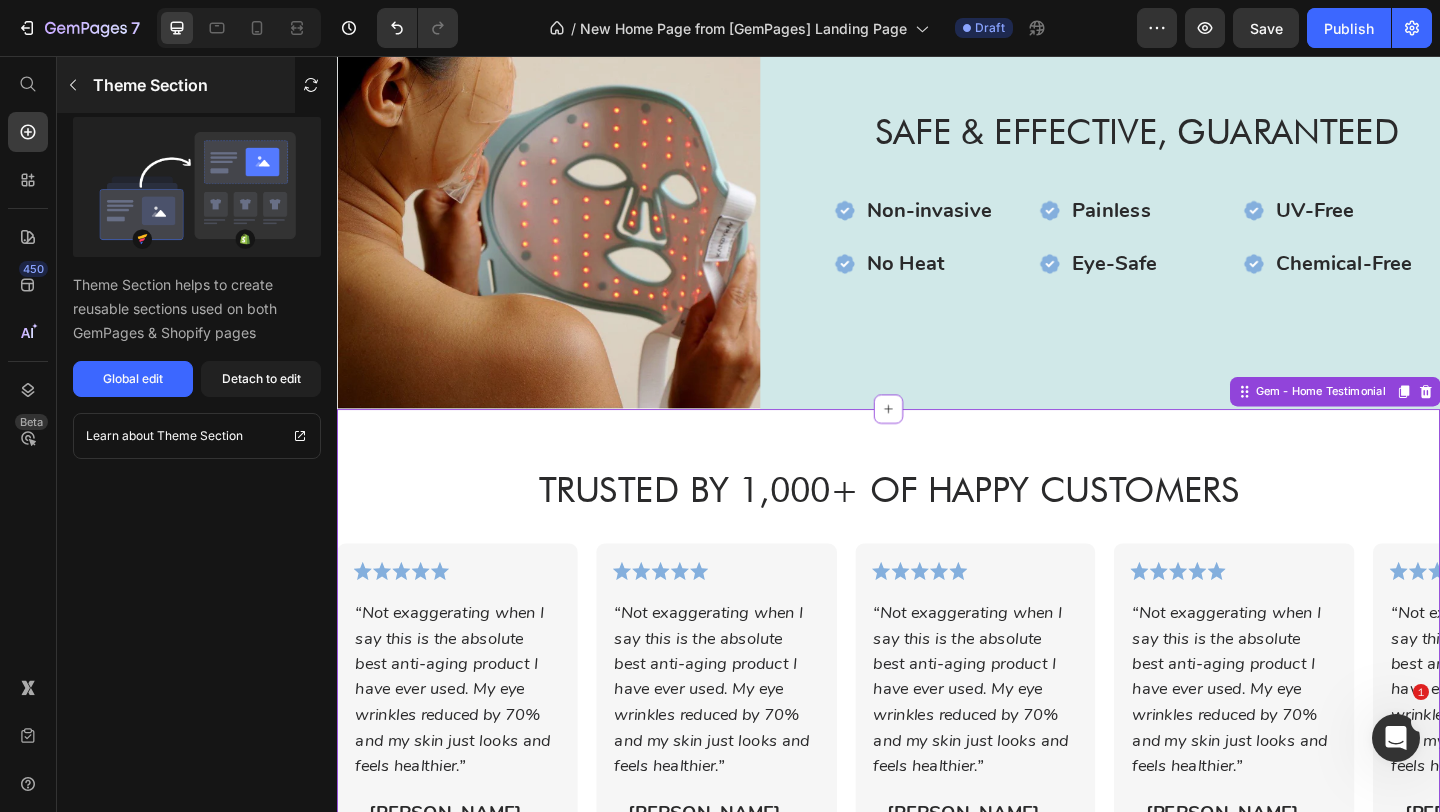click 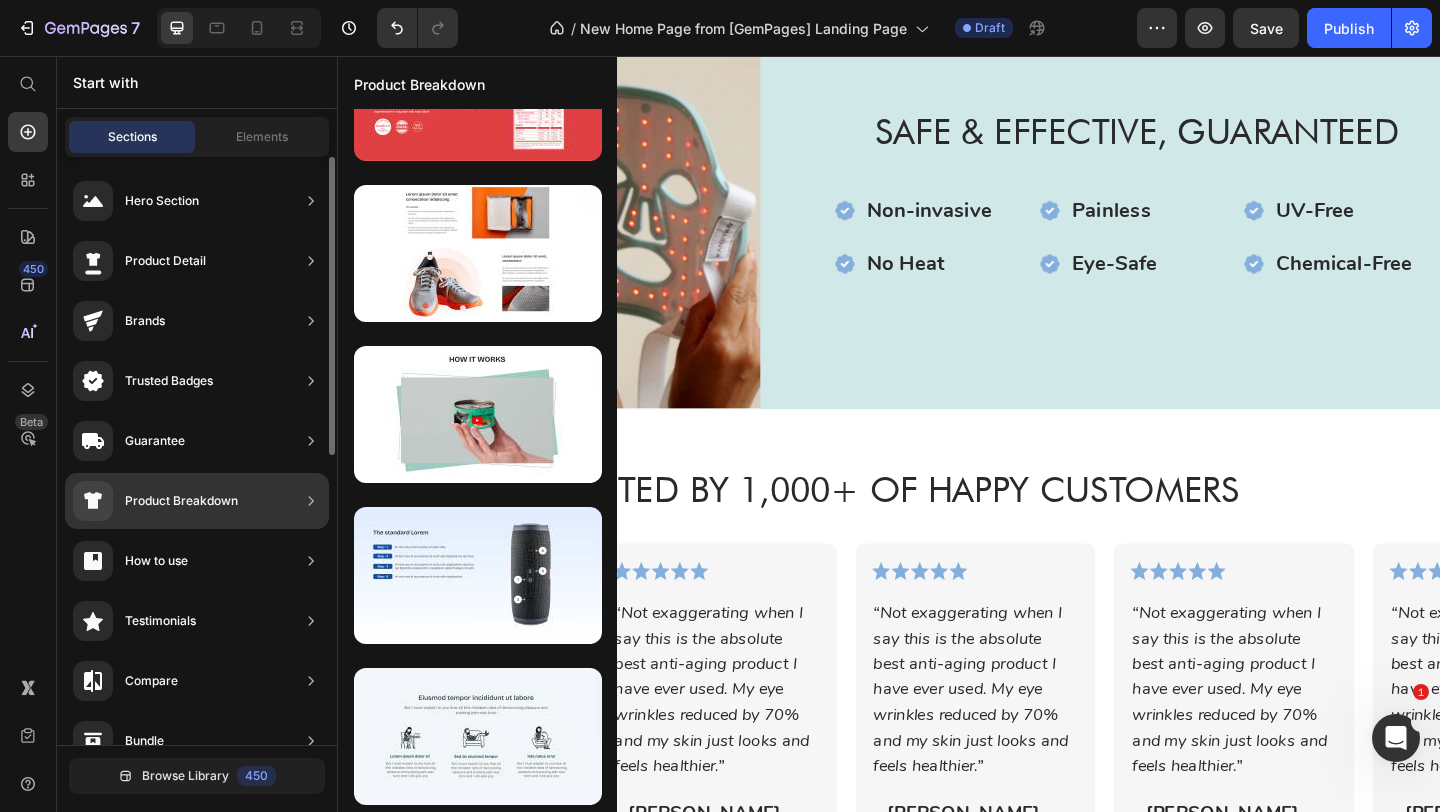 scroll, scrollTop: 0, scrollLeft: 0, axis: both 